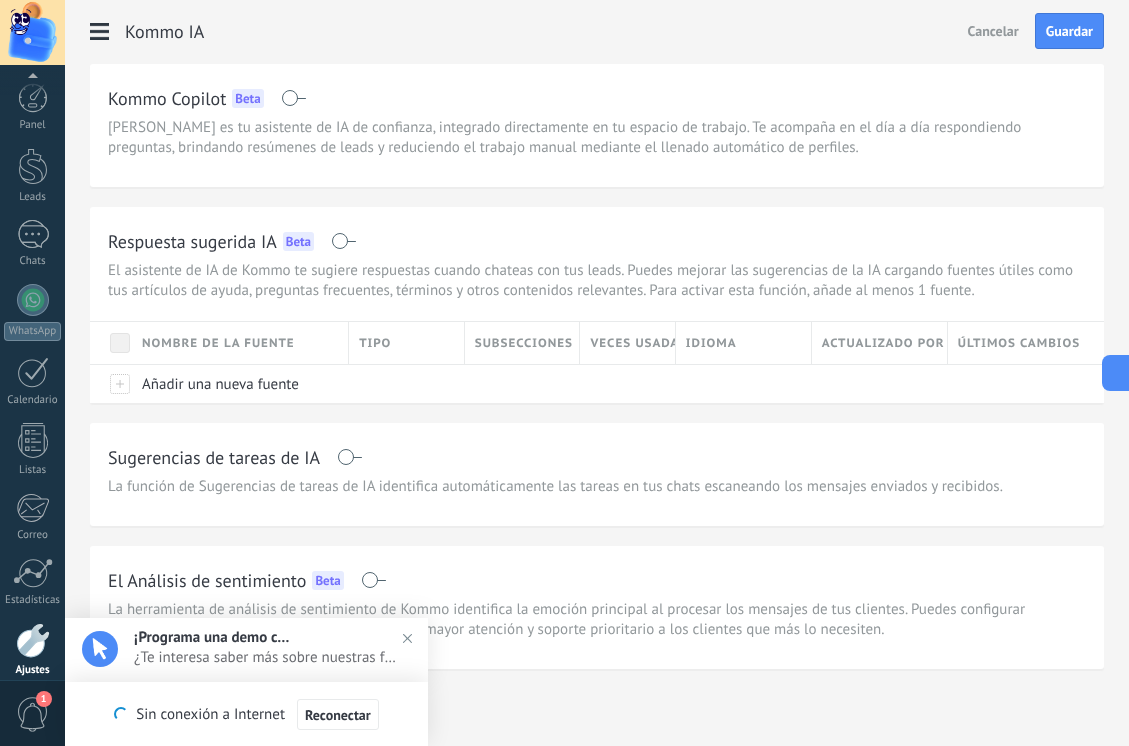 scroll, scrollTop: 0, scrollLeft: 0, axis: both 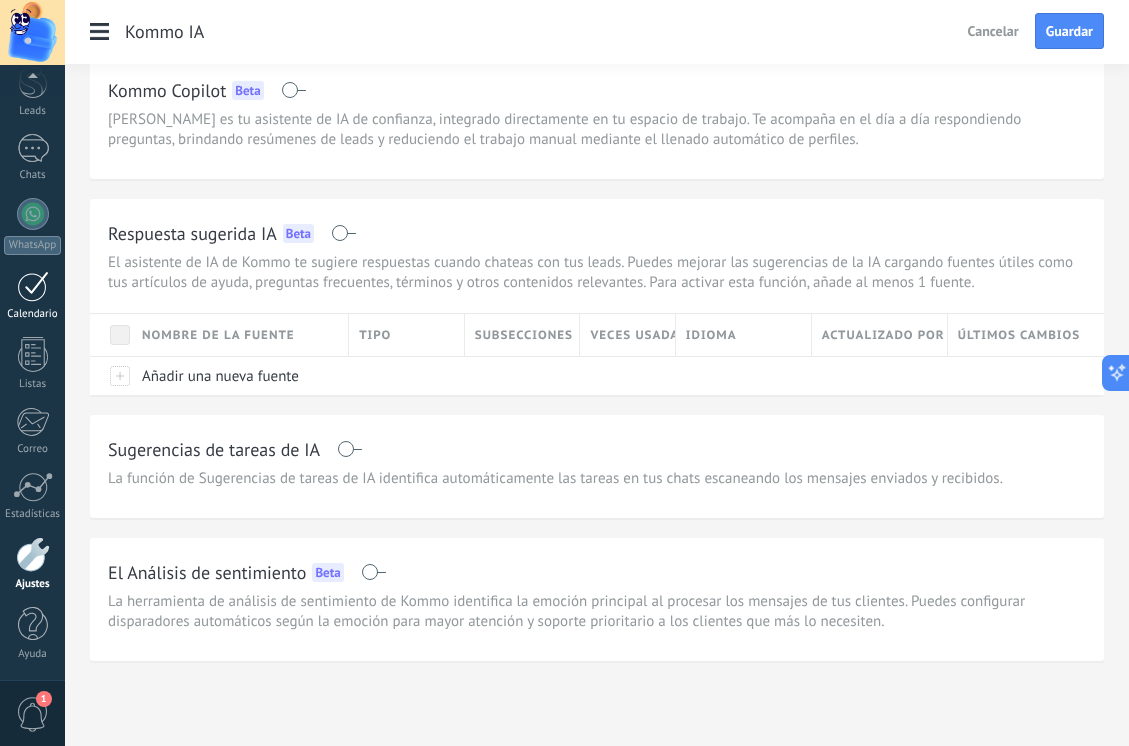 click on "Calendario" at bounding box center (32, 296) 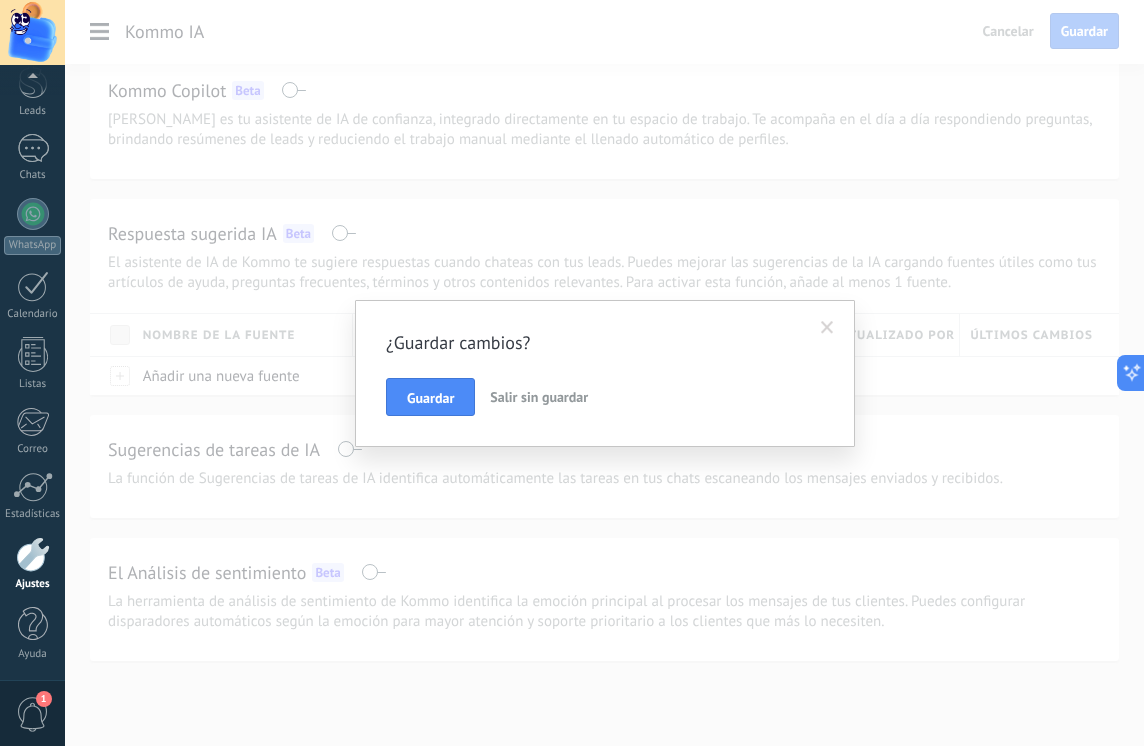 click on "Salir sin guardar" at bounding box center (539, 397) 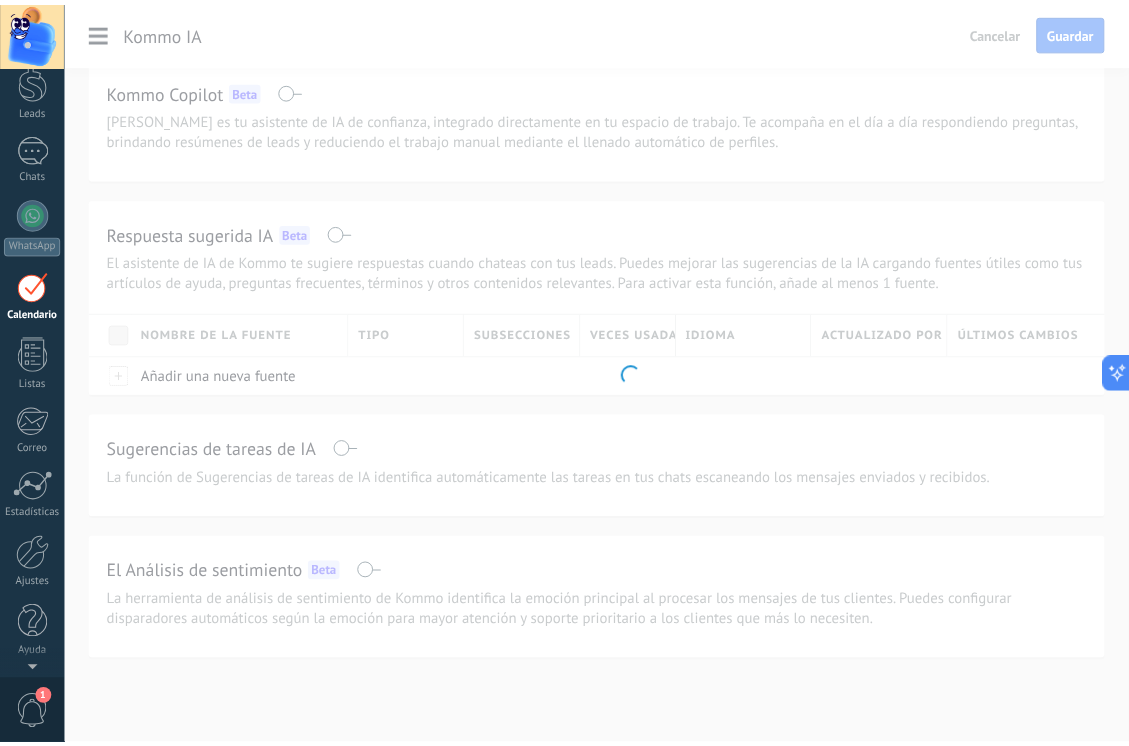 scroll, scrollTop: 0, scrollLeft: 0, axis: both 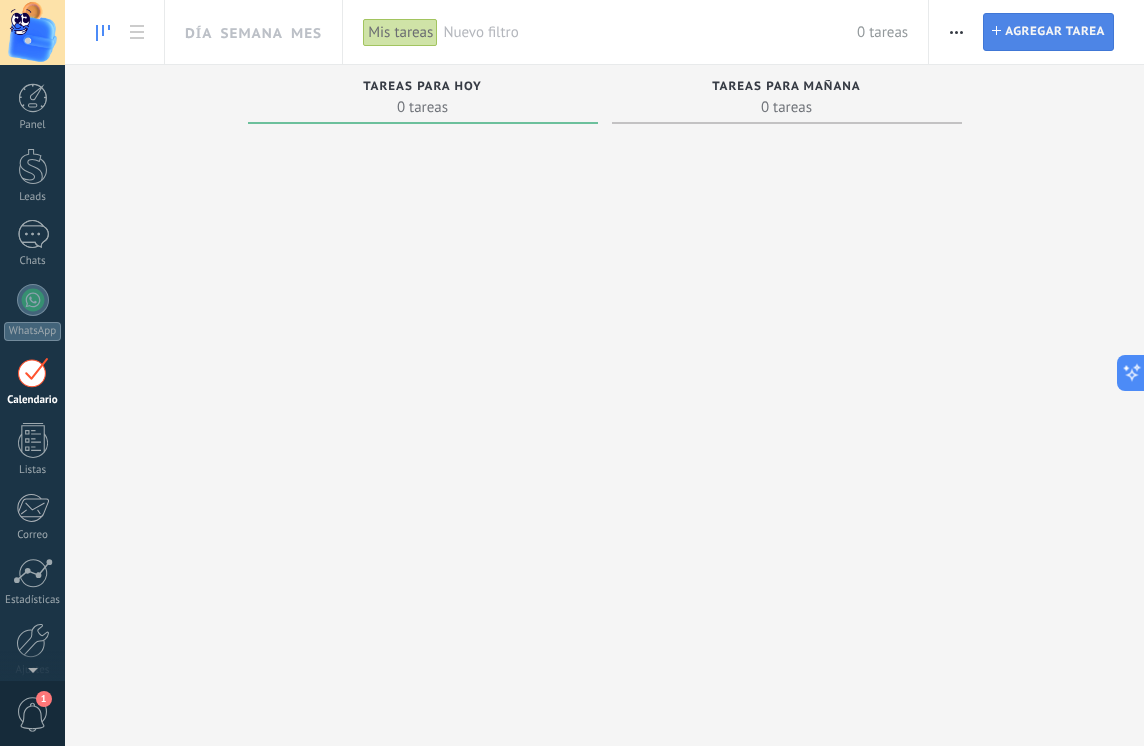 click on "Agregar tarea" at bounding box center [1055, 32] 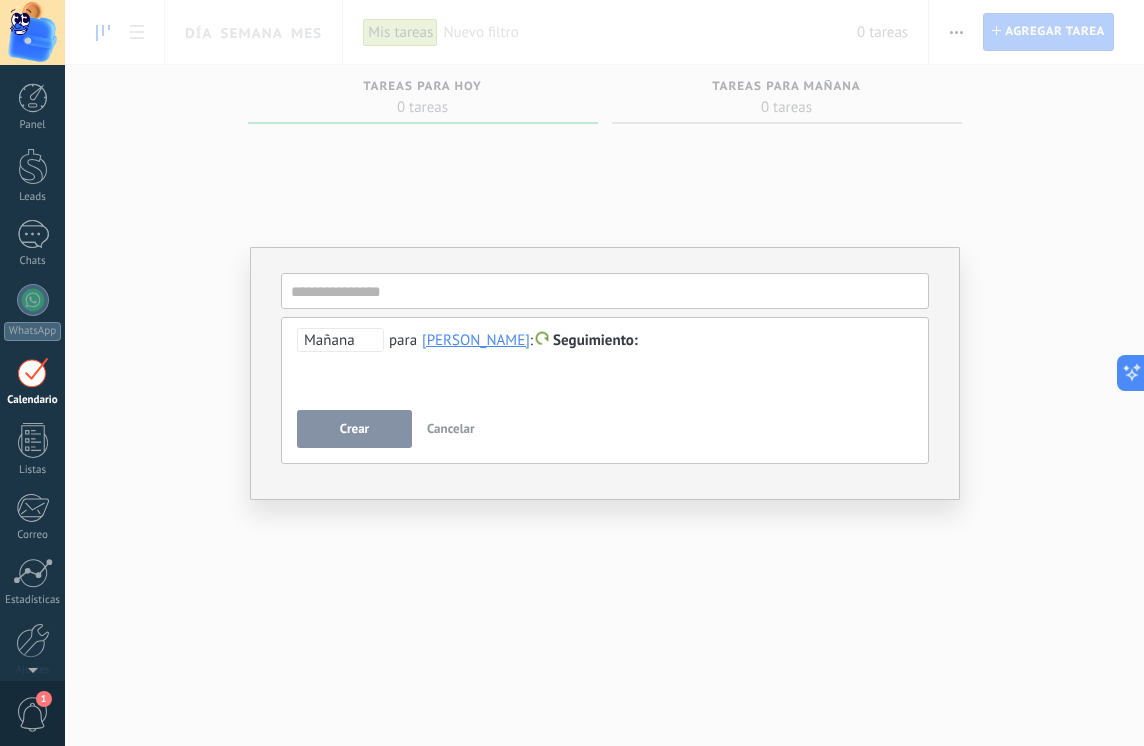 click on "Cancelar" at bounding box center (451, 428) 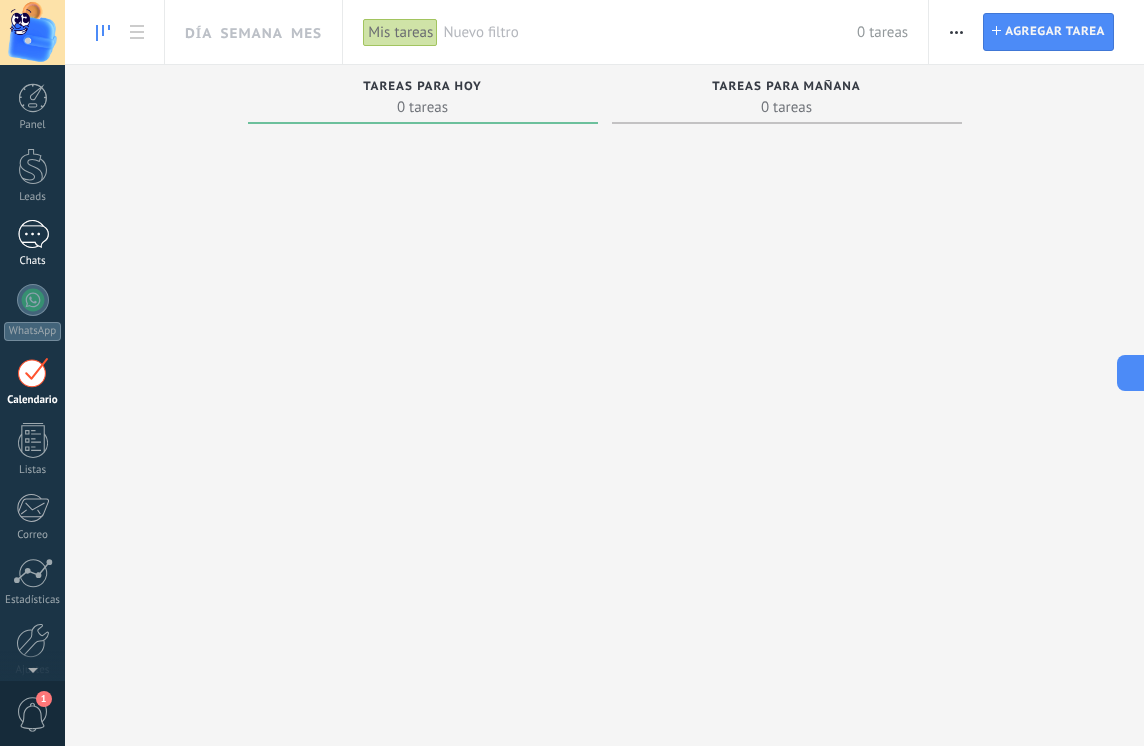 click at bounding box center [33, 234] 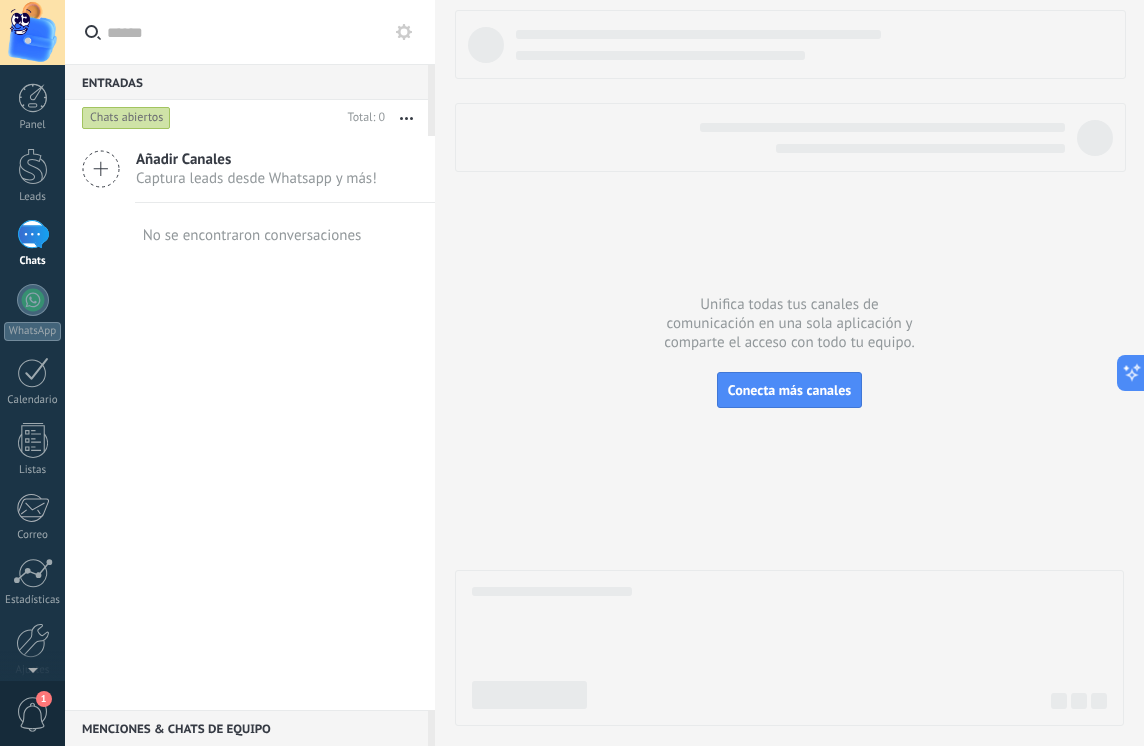 click 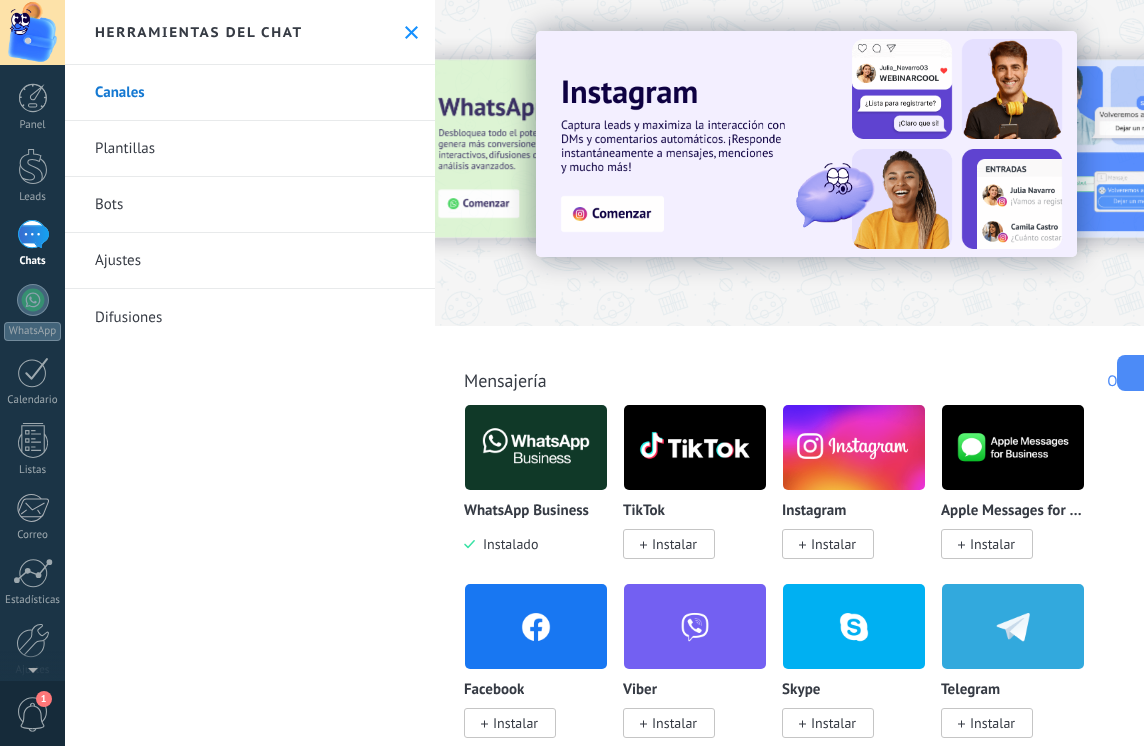 click on "Plantillas" at bounding box center (250, 149) 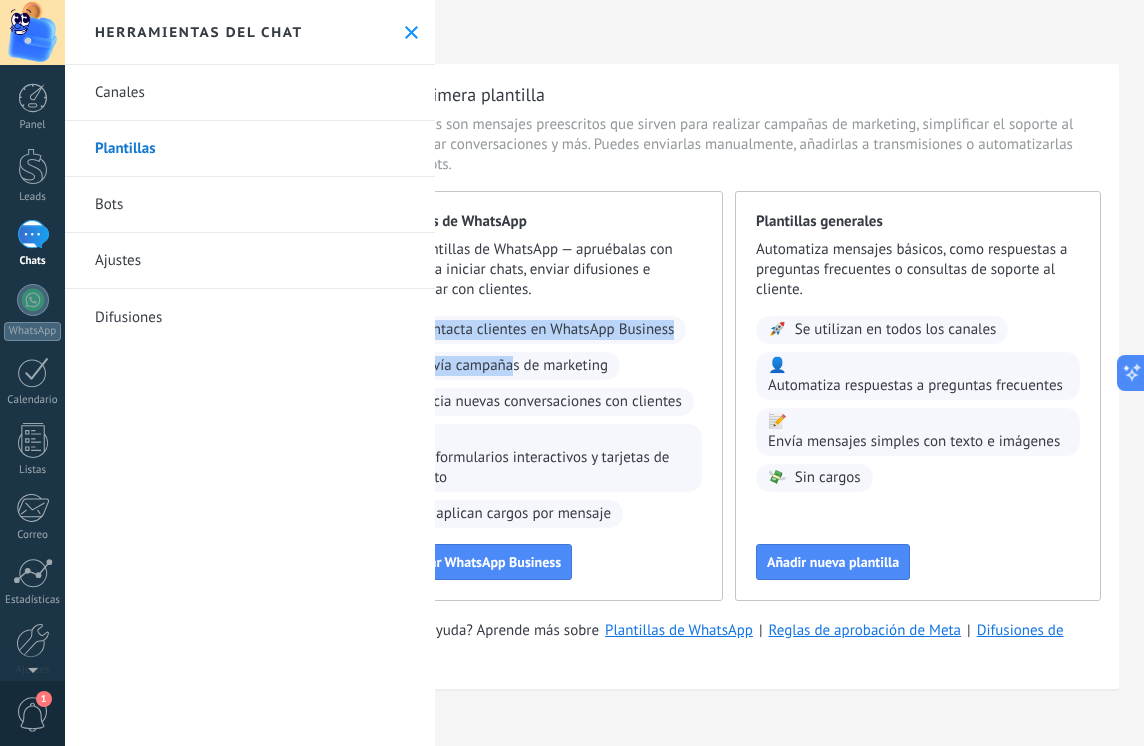 scroll, scrollTop: 0, scrollLeft: 0, axis: both 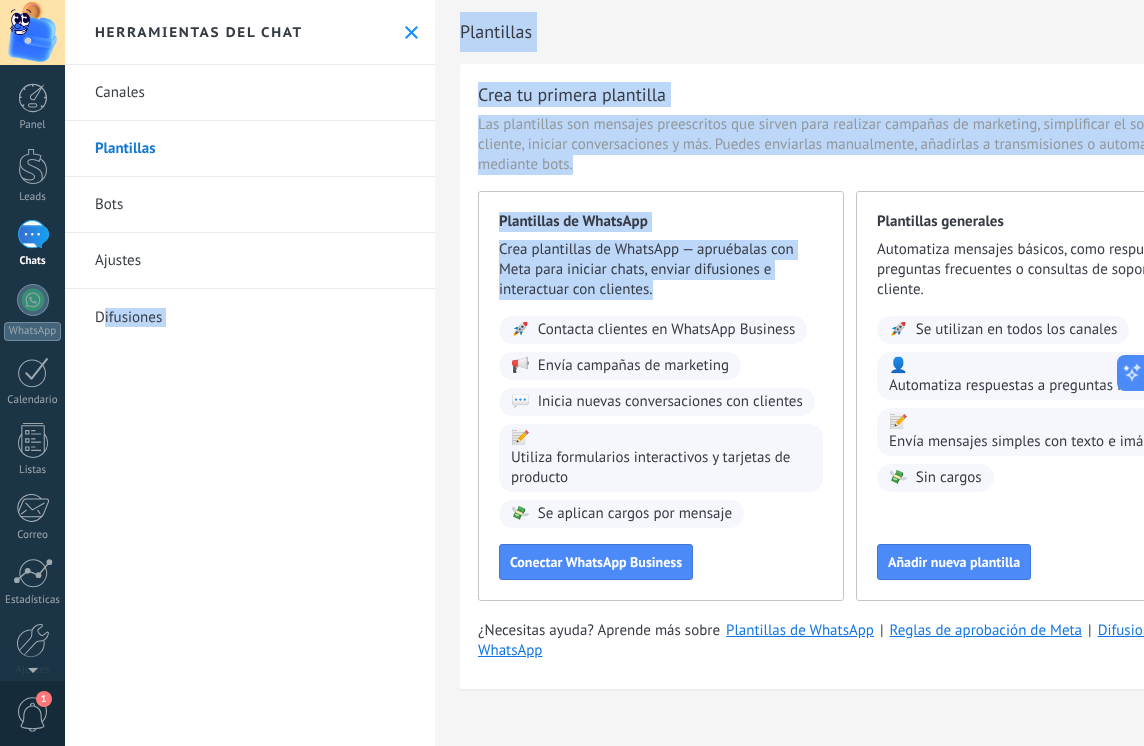 drag, startPoint x: 696, startPoint y: 280, endPoint x: 103, endPoint y: 333, distance: 595.3638 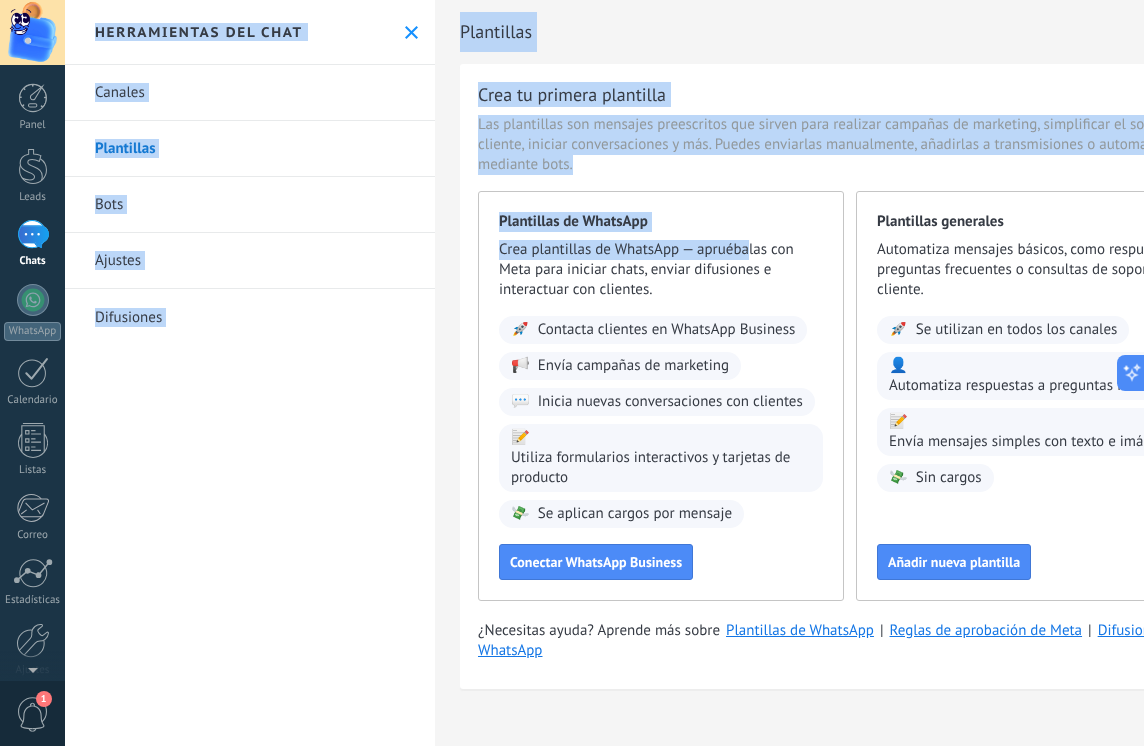 scroll, scrollTop: 0, scrollLeft: 121, axis: horizontal 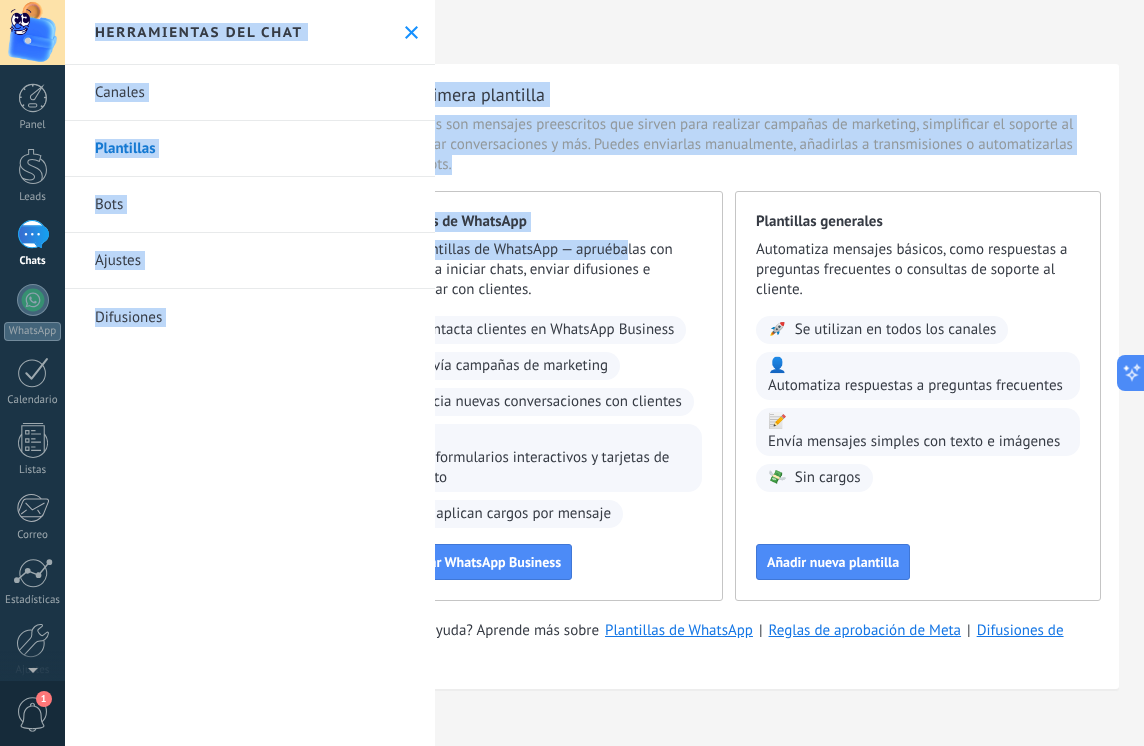drag, startPoint x: 749, startPoint y: 243, endPoint x: 1147, endPoint y: 431, distance: 440.16815 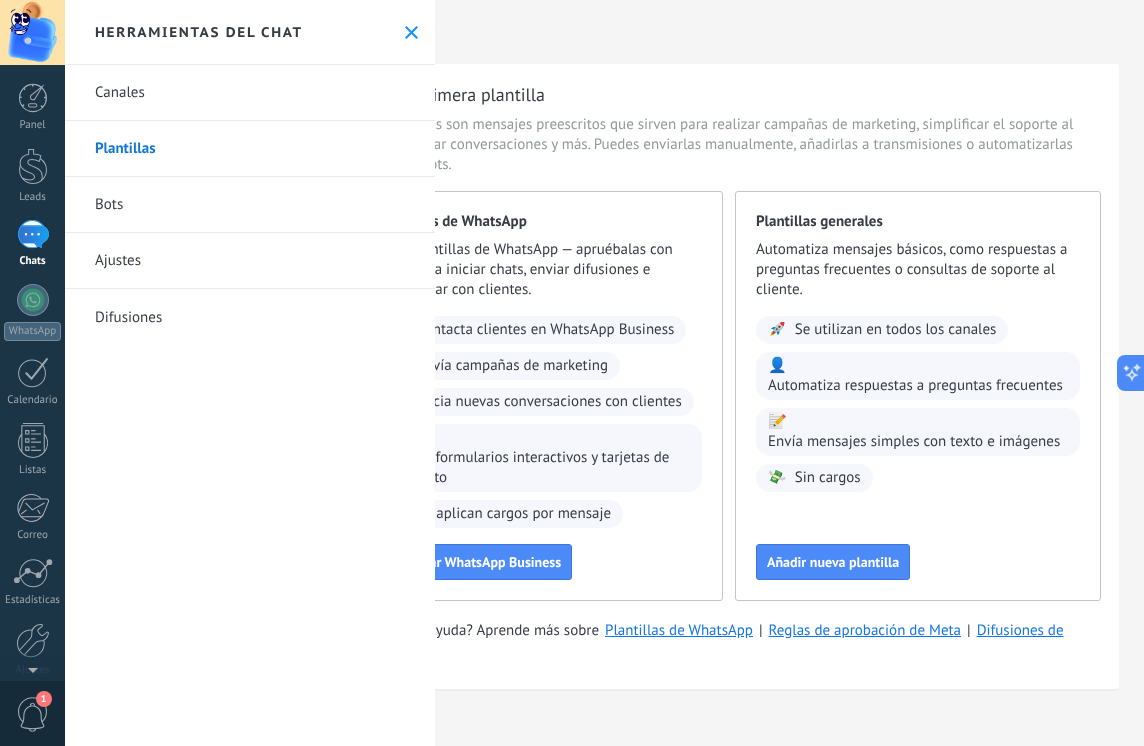 click on "Bots" at bounding box center [250, 205] 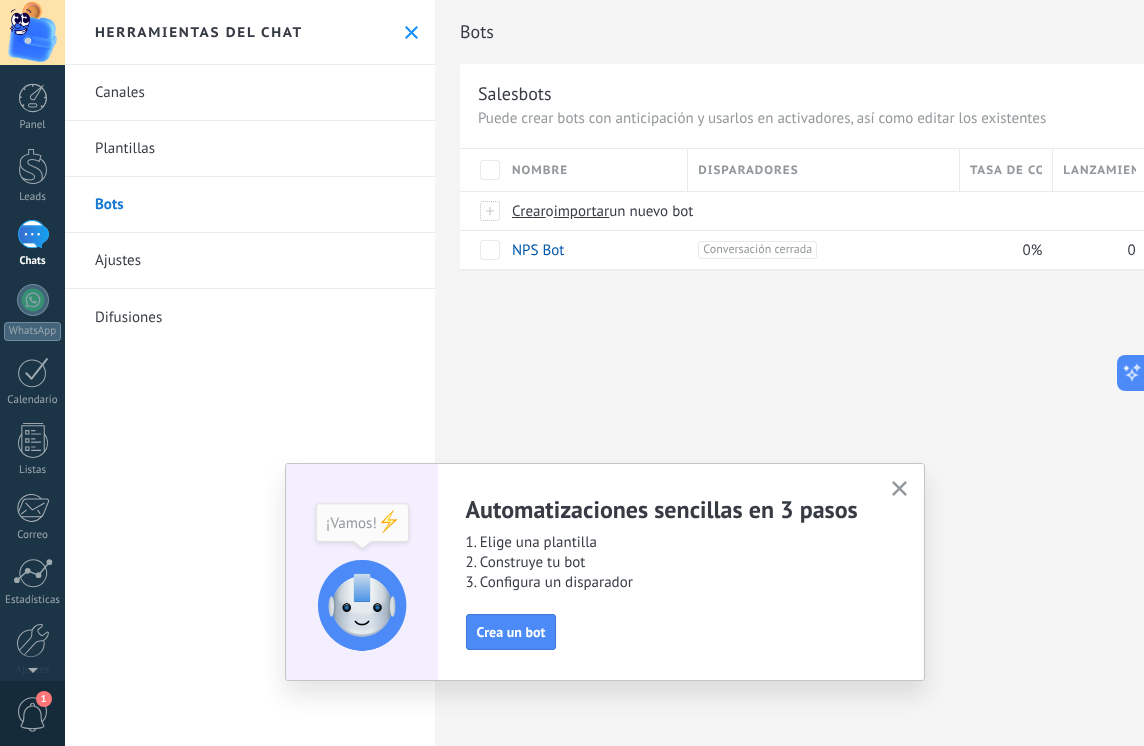 click at bounding box center (899, 489) 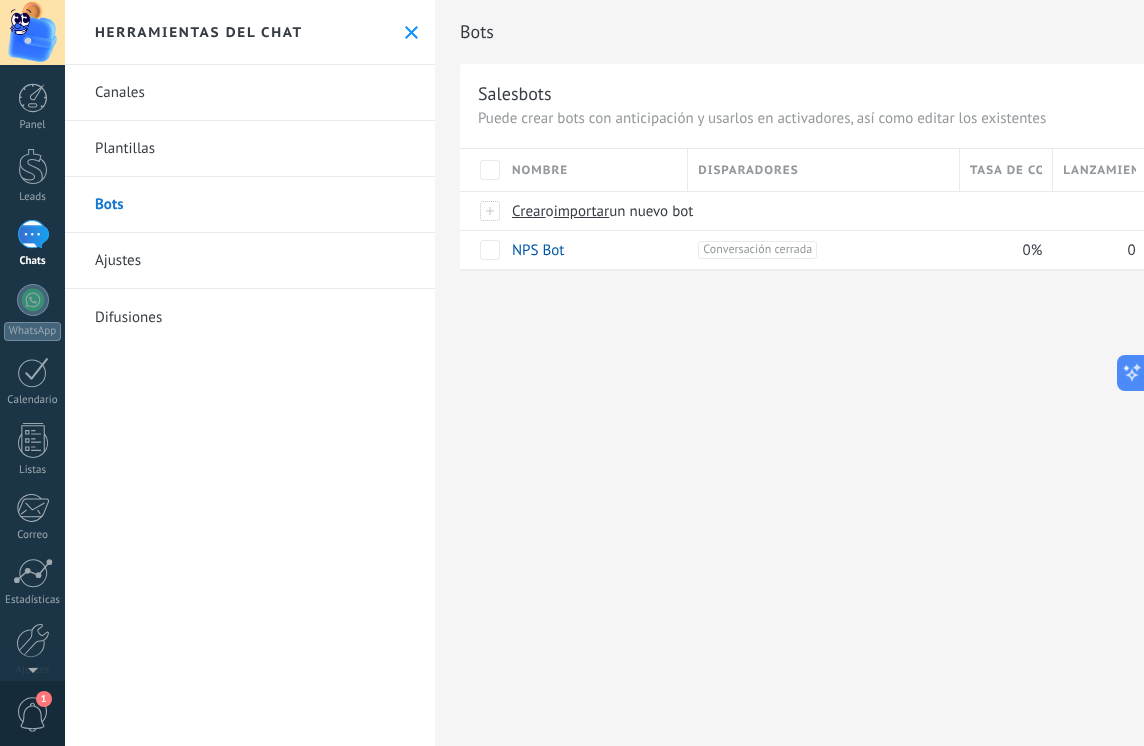 click on "Ajustes" at bounding box center (250, 261) 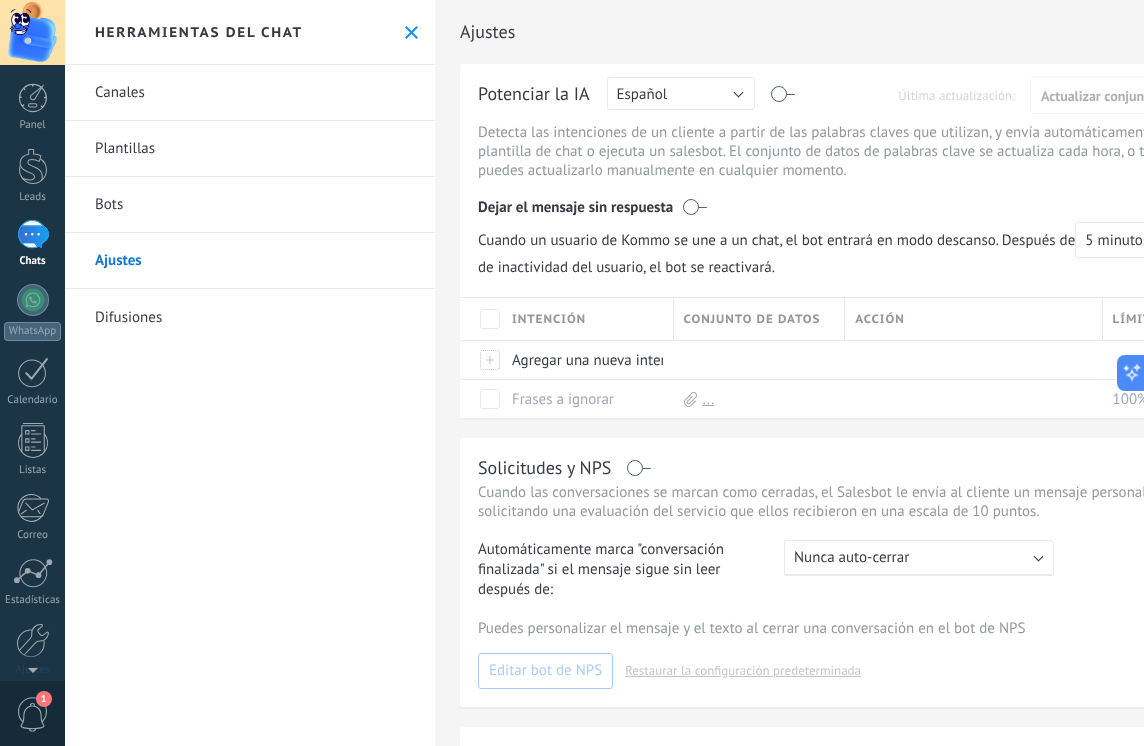 drag, startPoint x: 758, startPoint y: 395, endPoint x: 1089, endPoint y: 445, distance: 334.75513 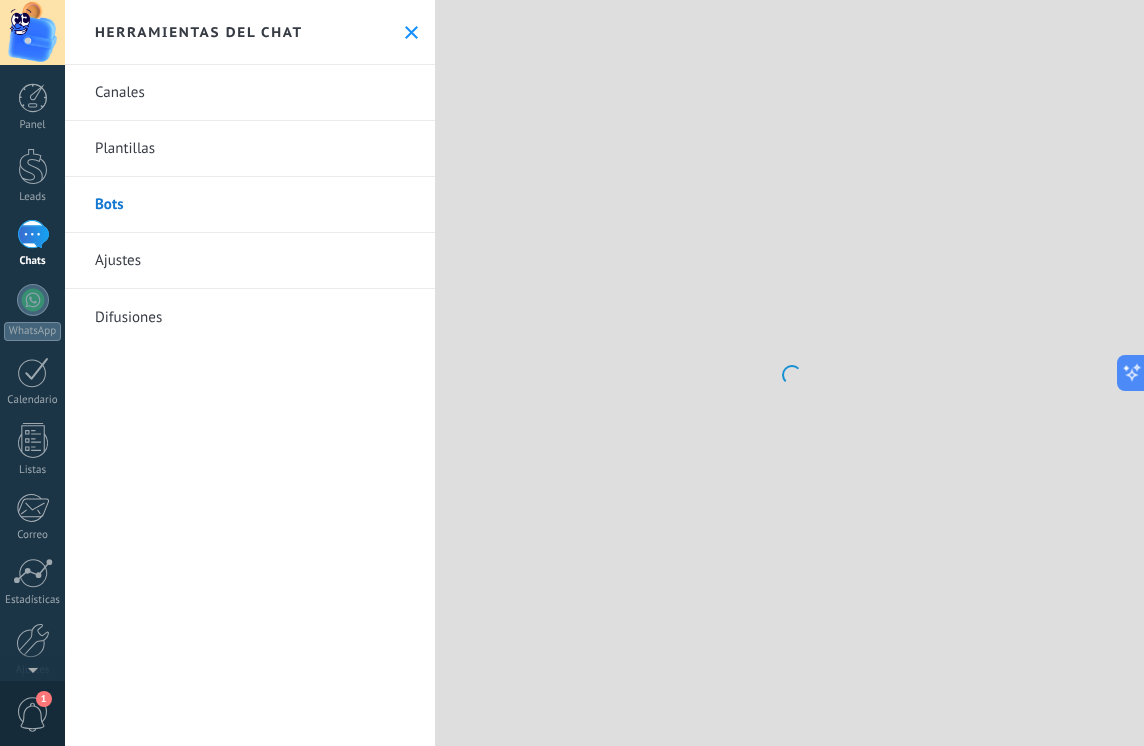 click on "Plantillas" at bounding box center [250, 149] 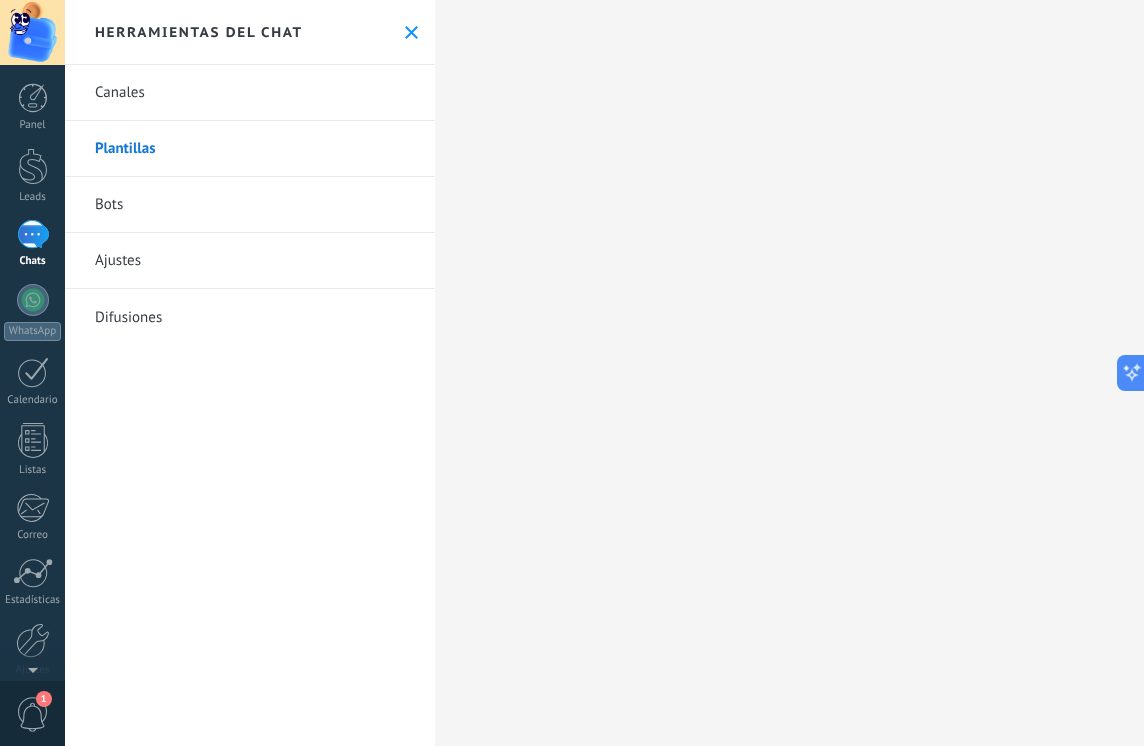 click on "Canales" at bounding box center (250, 93) 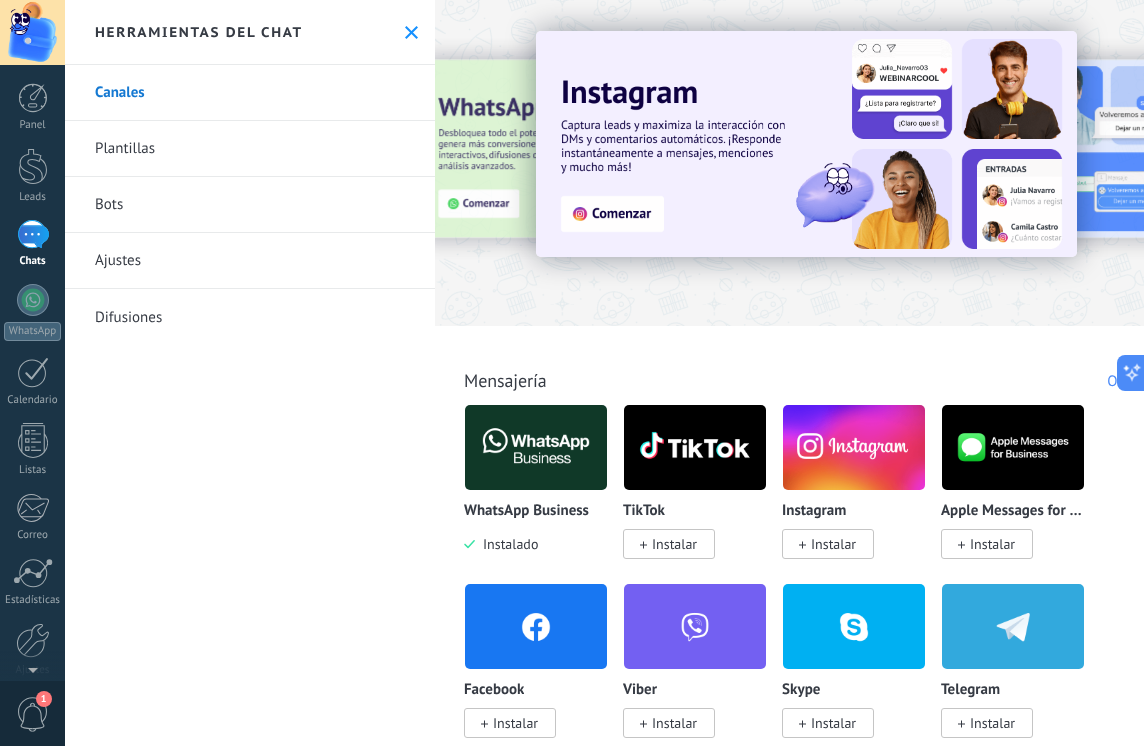 click on "WhatsApp Business Instalado" at bounding box center (536, 528) 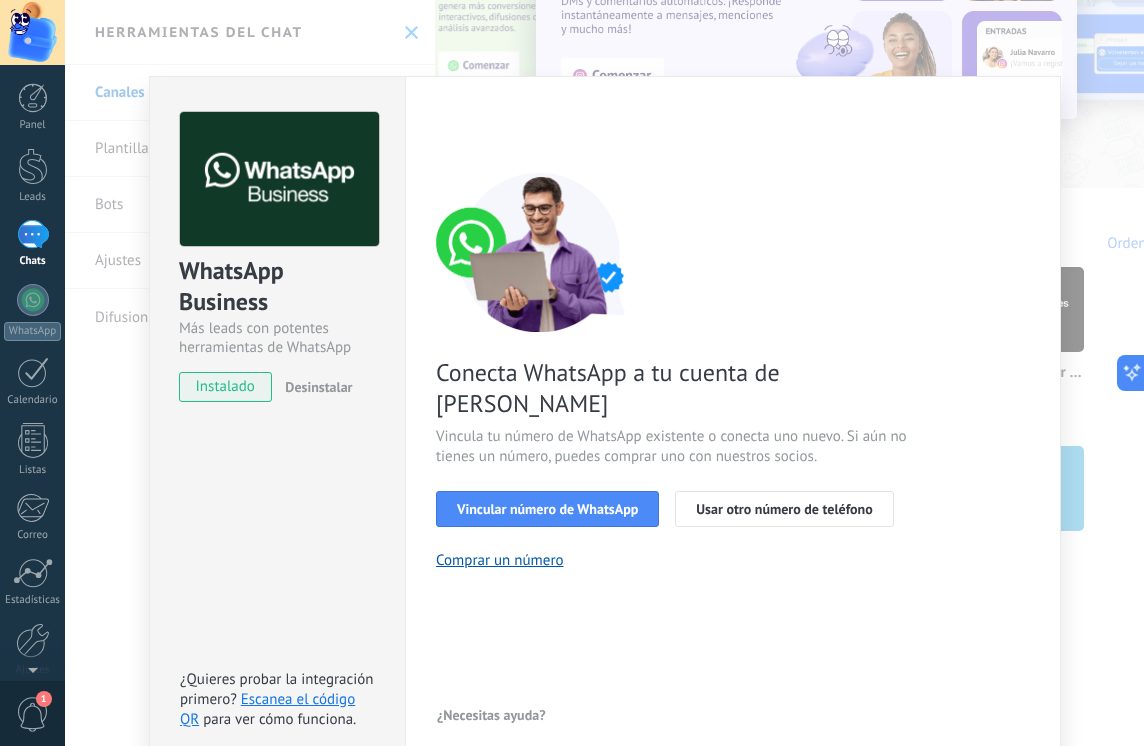scroll, scrollTop: 400, scrollLeft: 0, axis: vertical 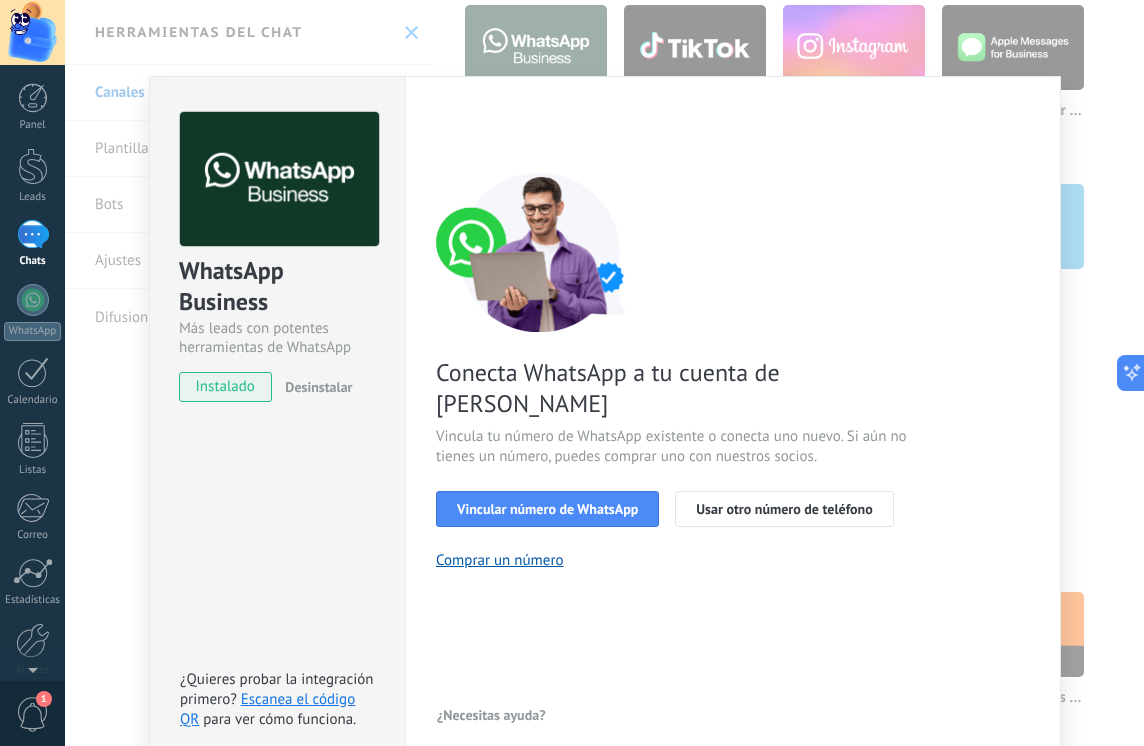 click on "WhatsApp Business Más leads con potentes herramientas de WhatsApp instalado Desinstalar ¿Quieres probar la integración primero?   Escanea el código QR   para ver cómo funciona. Configuraciones Autorizaciones Esta pestaña registra a los usuarios que han concedido acceso a las integración a esta cuenta. Si deseas remover la posibilidad que un usuario pueda enviar solicitudes a la cuenta en nombre de esta integración, puedes revocar el acceso. Si el acceso a todos los usuarios es revocado, la integración dejará de funcionar. Esta aplicacion está instalada, pero nadie le ha dado acceso aun. WhatsApp Cloud API más _:  Guardar < Volver 1 Seleccionar aplicación 2 Conectar Facebook  3 Finalizar configuración Conecta WhatsApp a tu cuenta de Kommo Vincula tu número de WhatsApp existente o conecta uno nuevo. Si aún no tienes un número, puedes comprar uno con nuestros socios. Vincular número de WhatsApp Usar otro número de teléfono Comprar un número ¿Necesitas ayuda?" at bounding box center [604, 373] 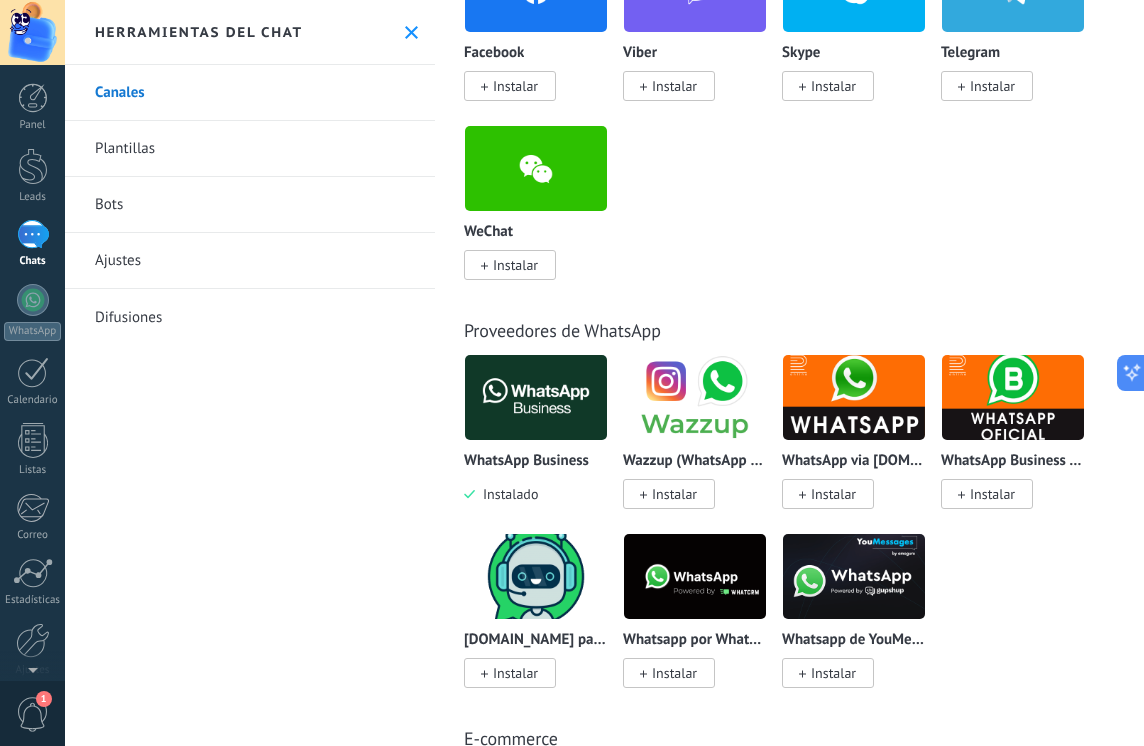 scroll, scrollTop: 300, scrollLeft: 0, axis: vertical 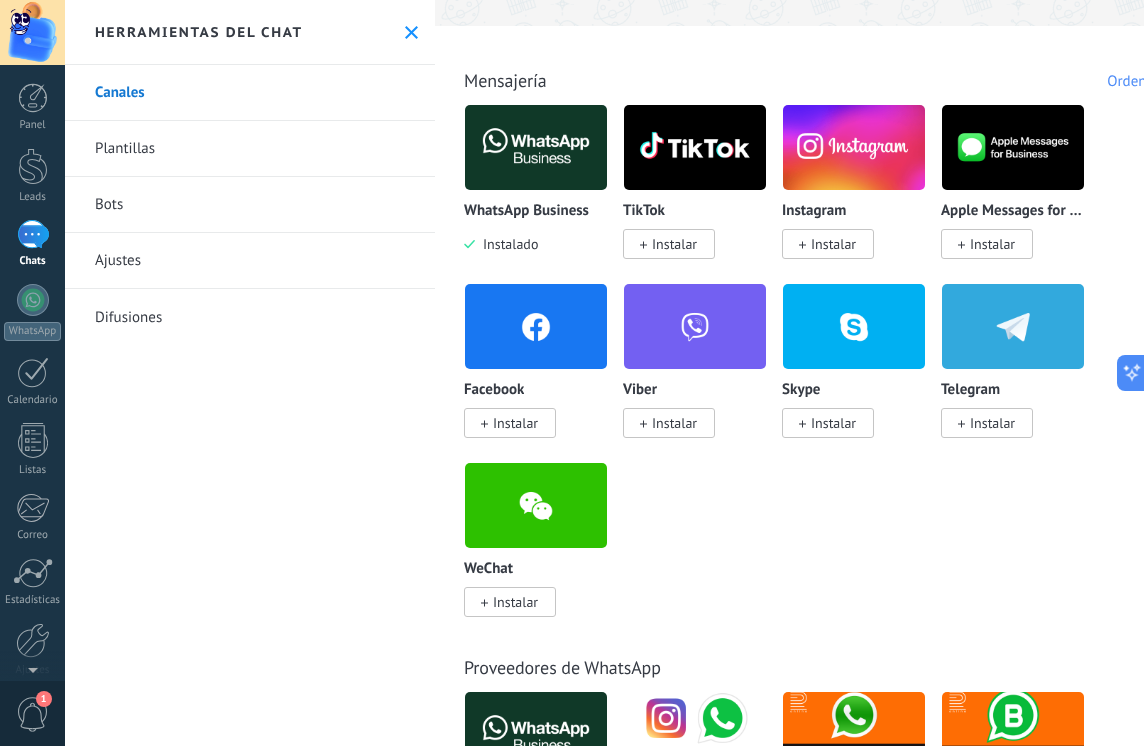 click on "Bots" at bounding box center (250, 205) 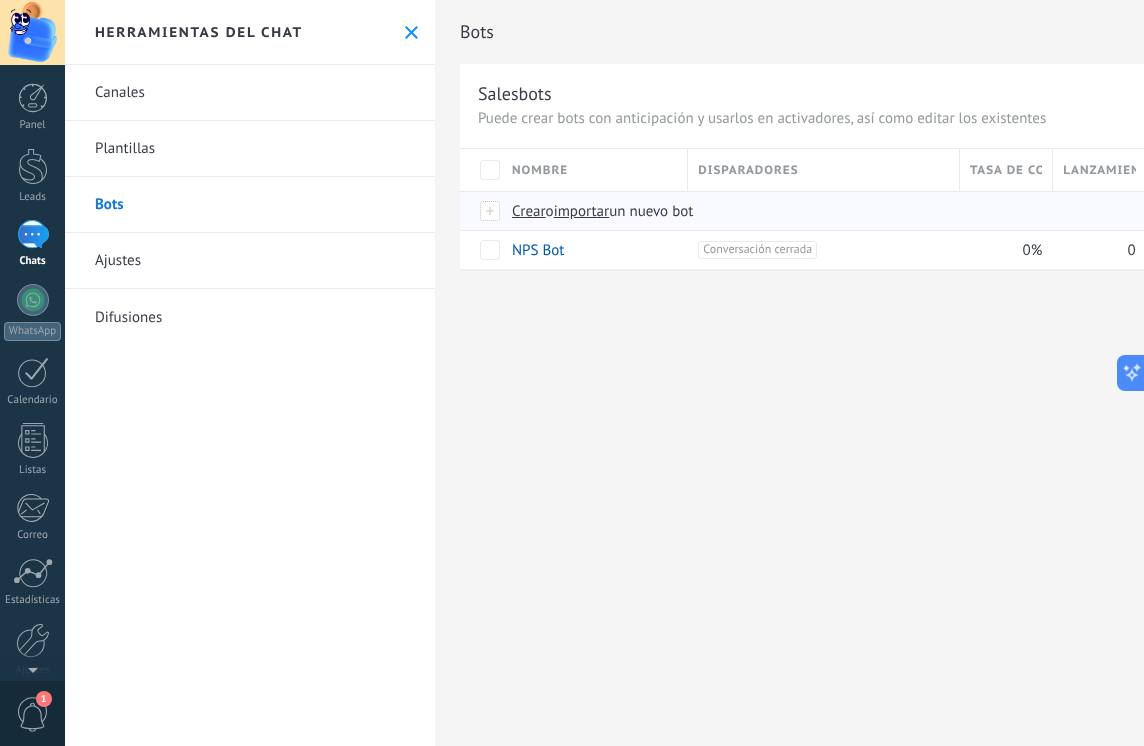 click at bounding box center [491, 211] 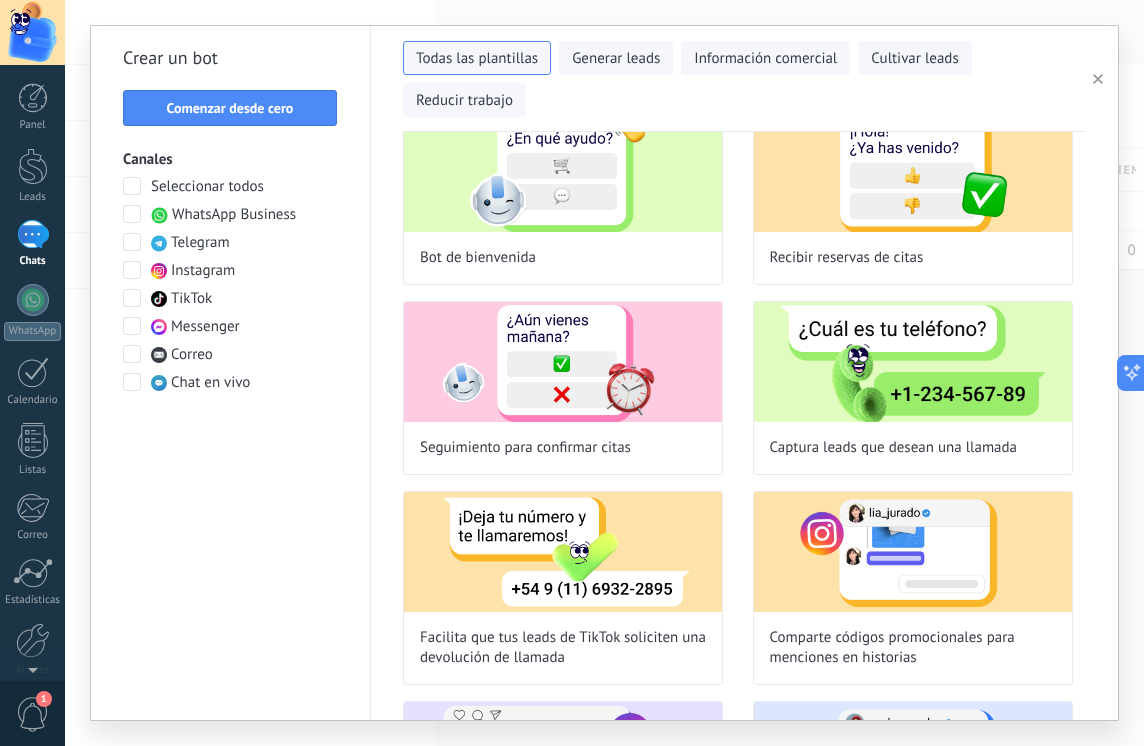 scroll, scrollTop: 0, scrollLeft: 0, axis: both 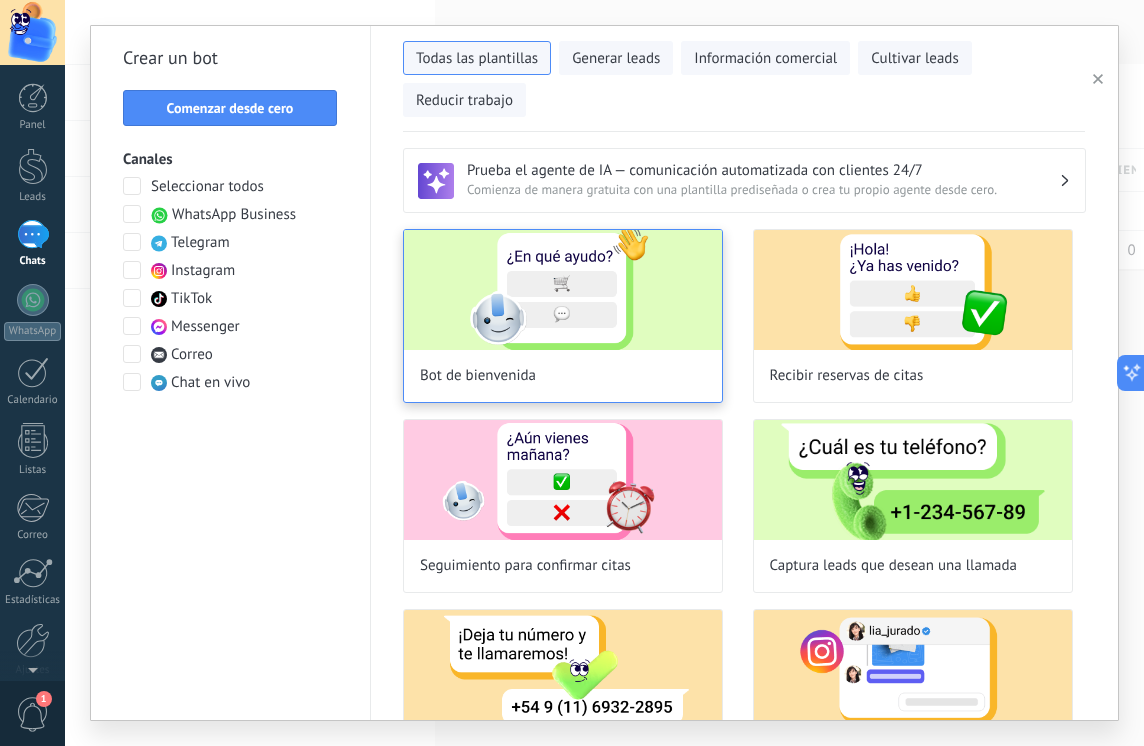 click at bounding box center (563, 290) 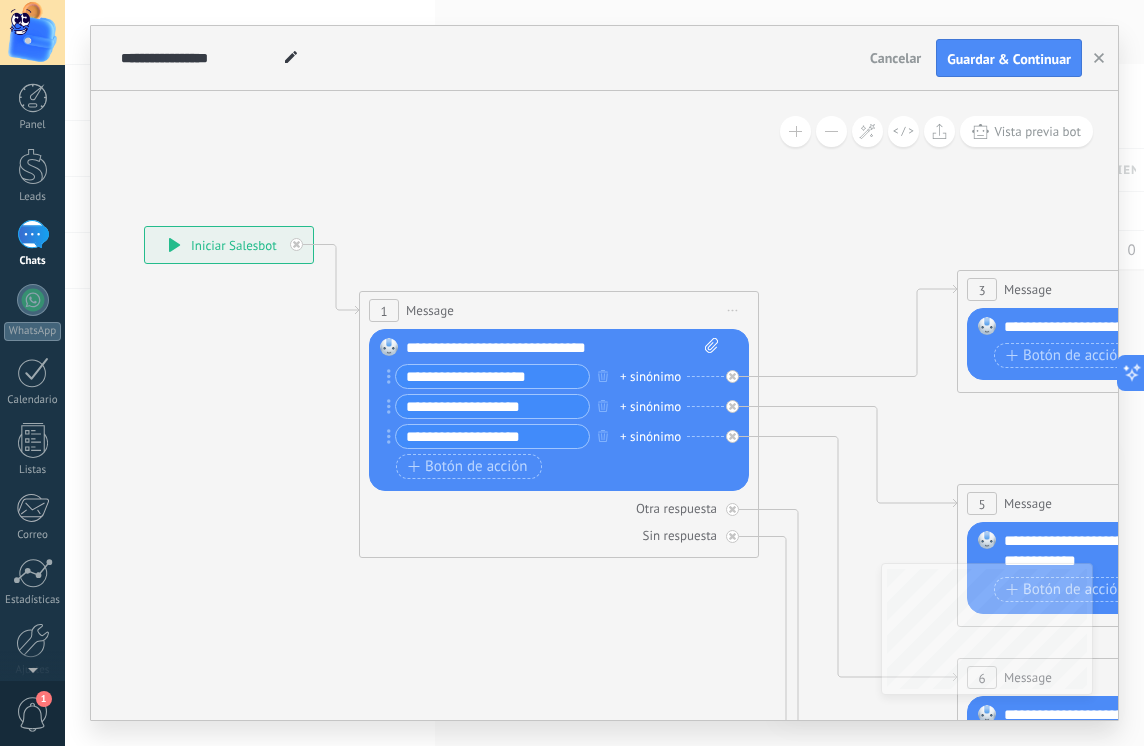 drag, startPoint x: 903, startPoint y: 287, endPoint x: 531, endPoint y: 272, distance: 372.3023 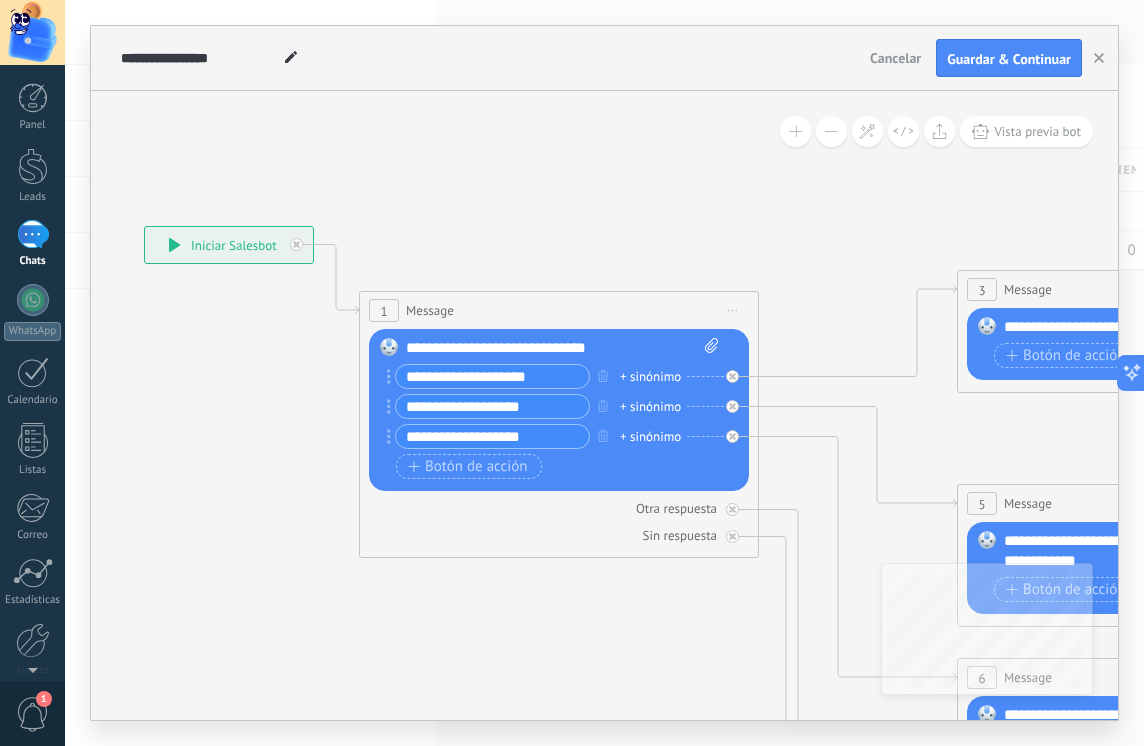 click 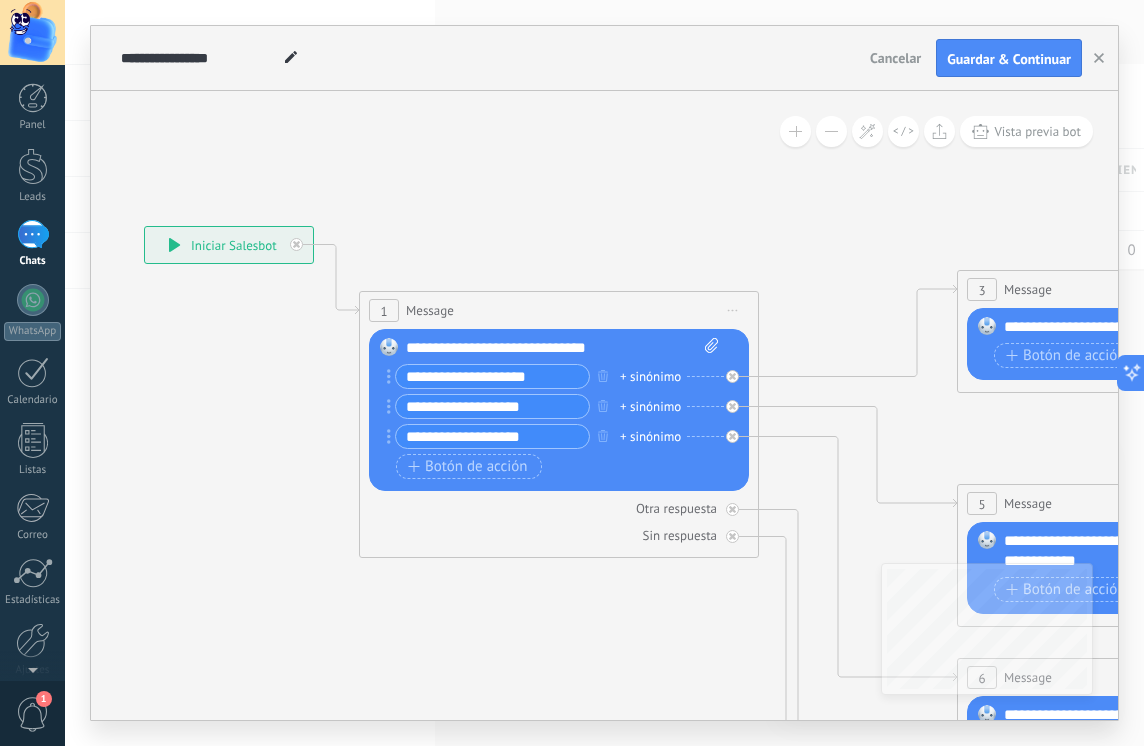 click on "Cancelar" at bounding box center [895, 58] 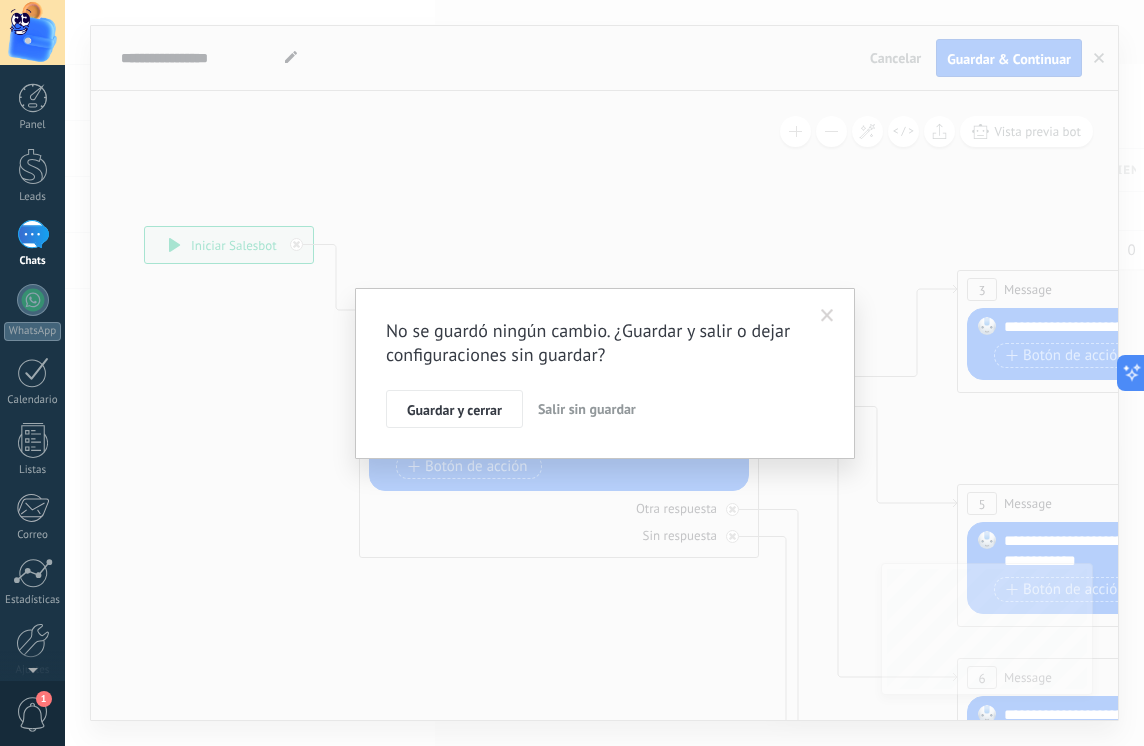 drag, startPoint x: 505, startPoint y: 403, endPoint x: 585, endPoint y: 412, distance: 80.50466 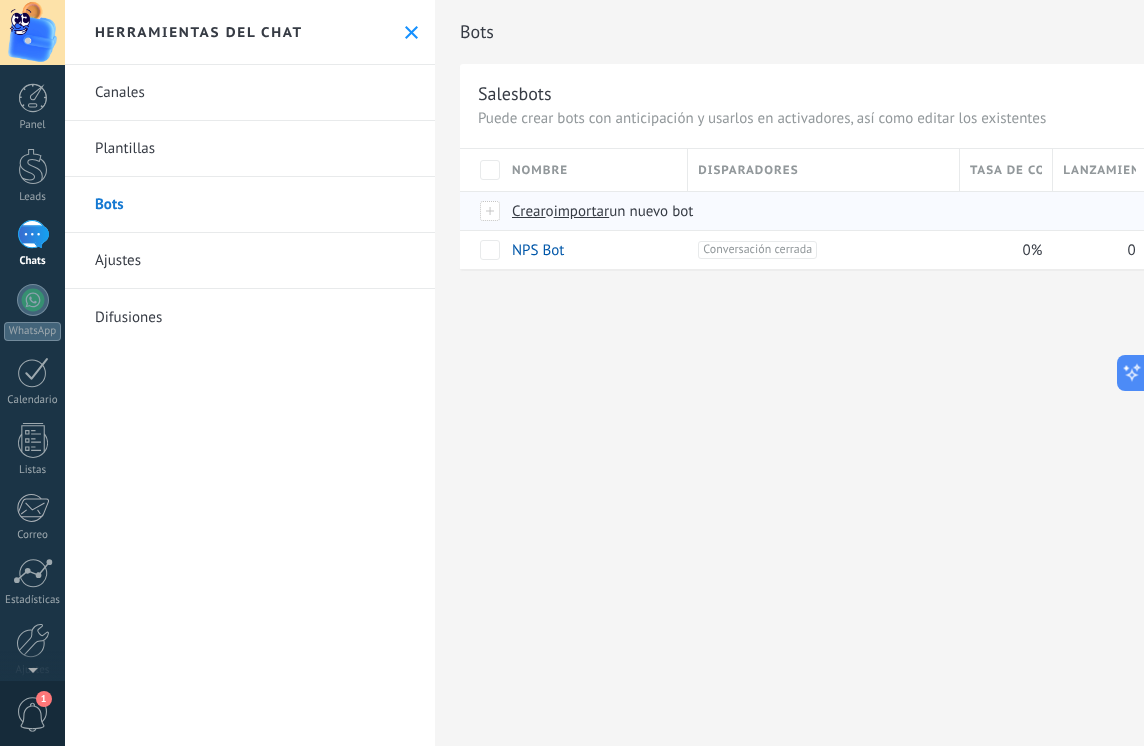 click at bounding box center [491, 211] 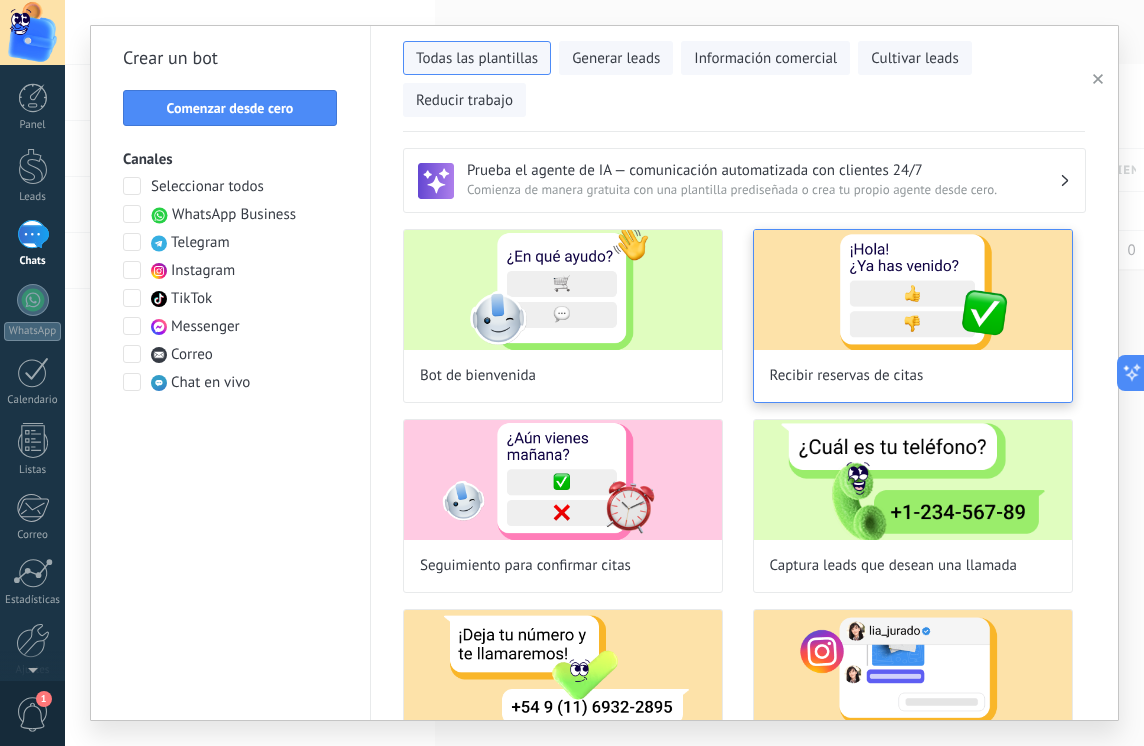 click at bounding box center [913, 290] 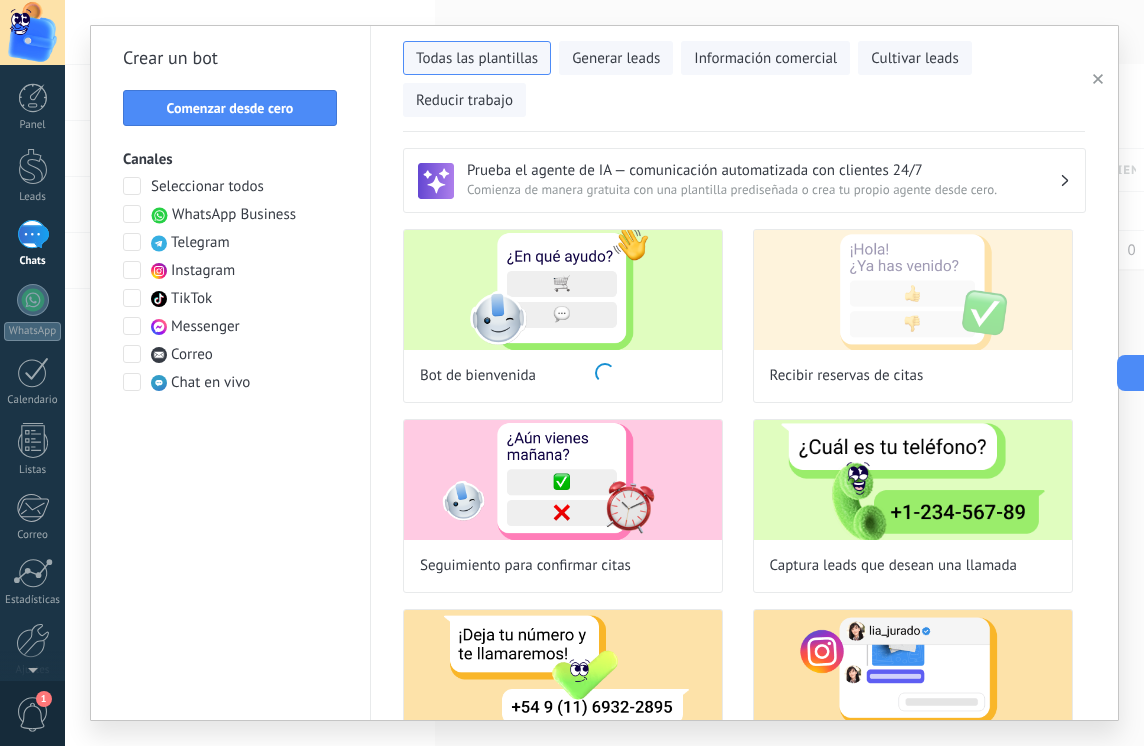 type on "**********" 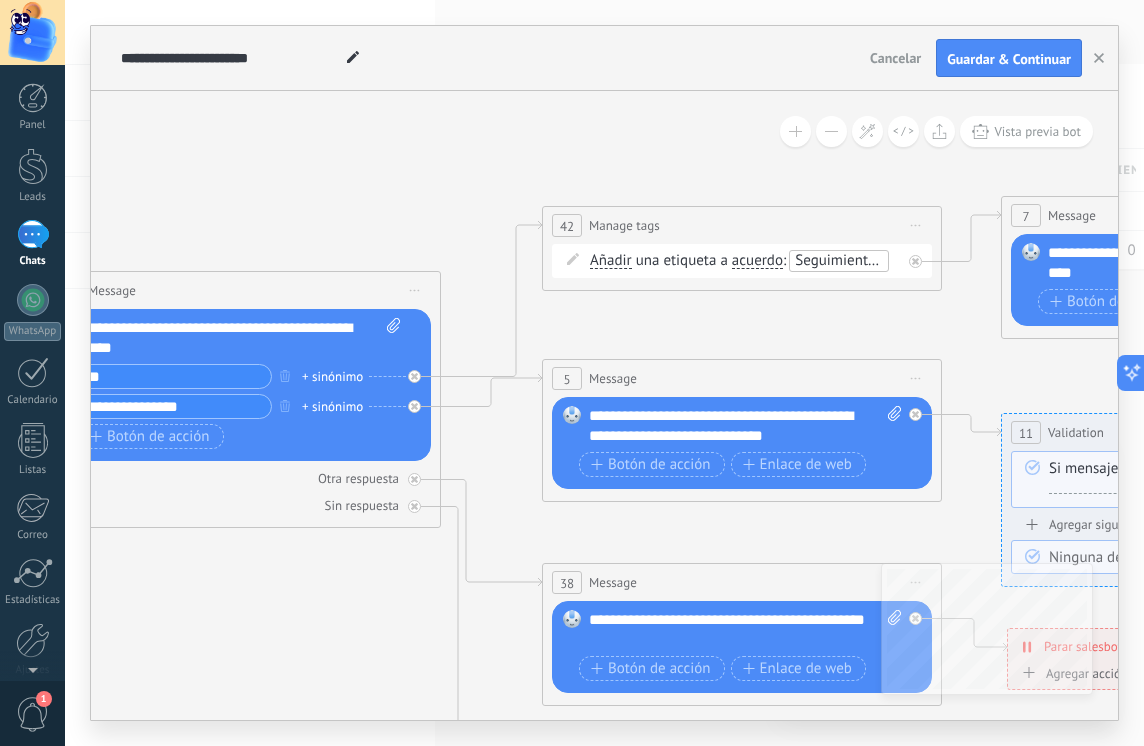 drag, startPoint x: 883, startPoint y: 254, endPoint x: 214, endPoint y: 210, distance: 670.4454 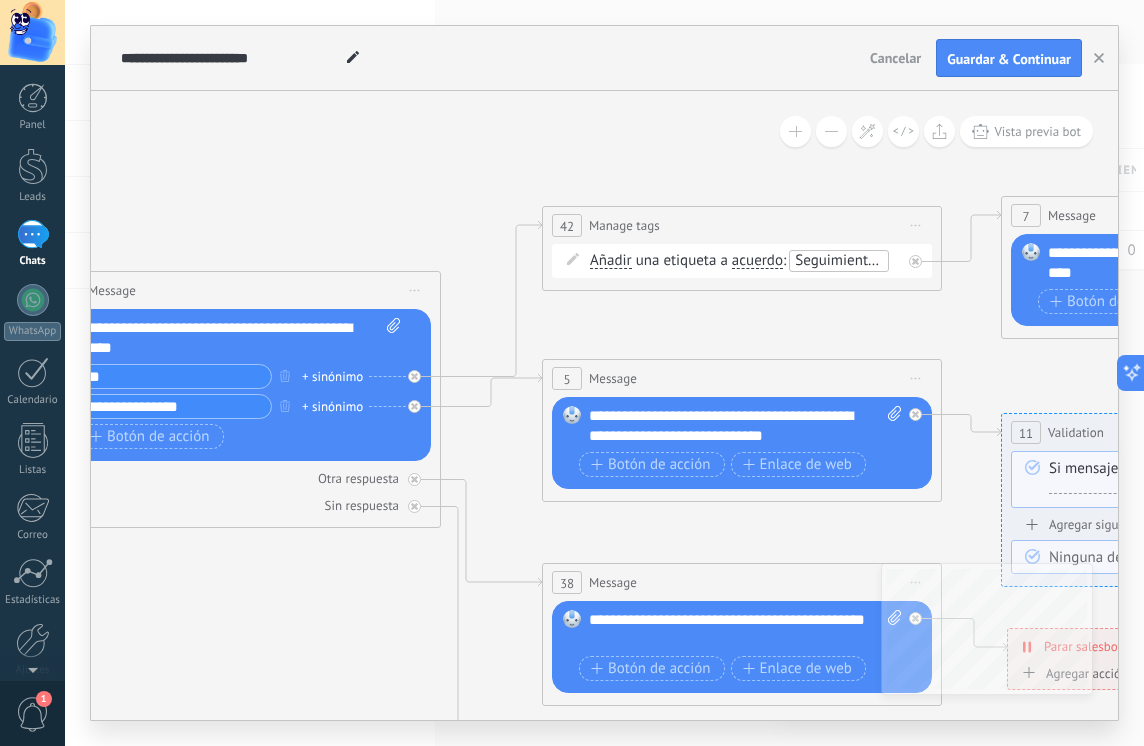 click 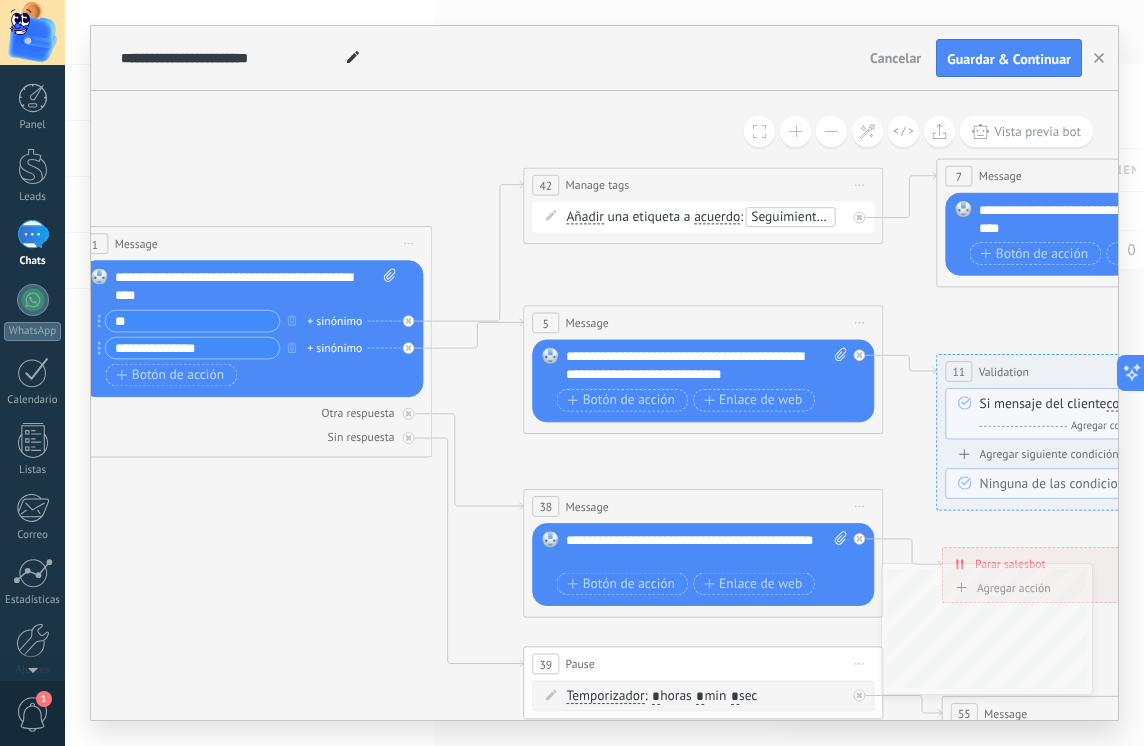 drag, startPoint x: 337, startPoint y: 184, endPoint x: 335, endPoint y: 150, distance: 34.058773 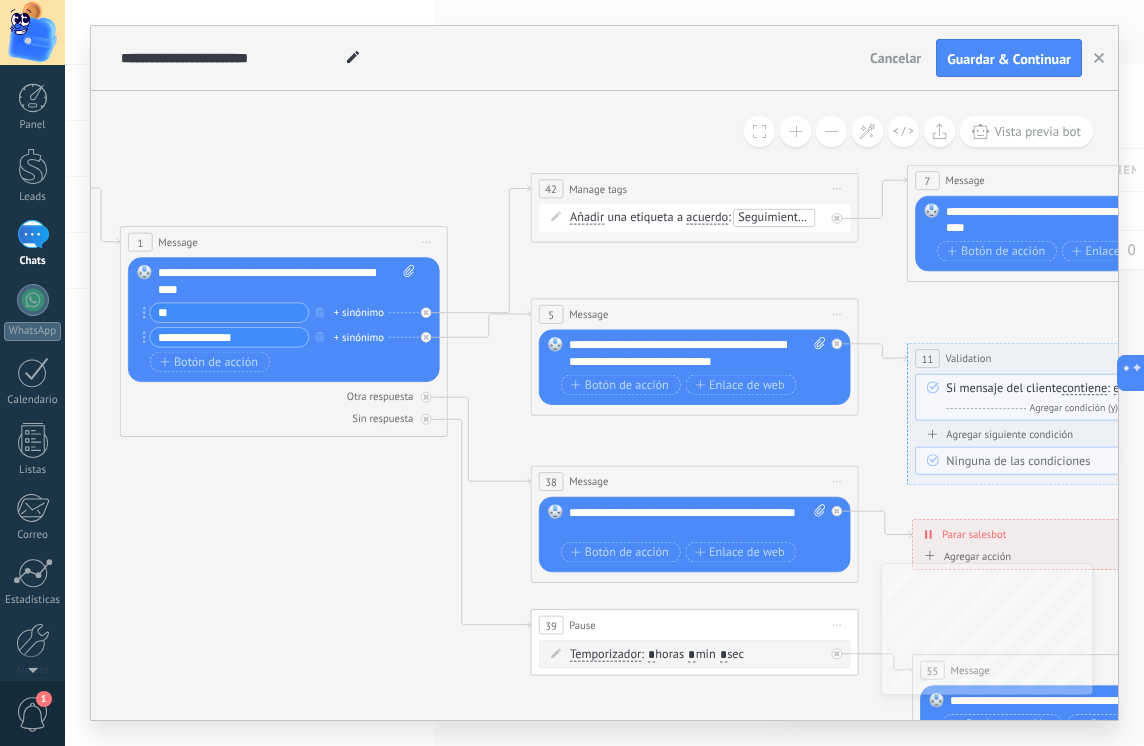 drag, startPoint x: 324, startPoint y: 166, endPoint x: 346, endPoint y: 170, distance: 22.36068 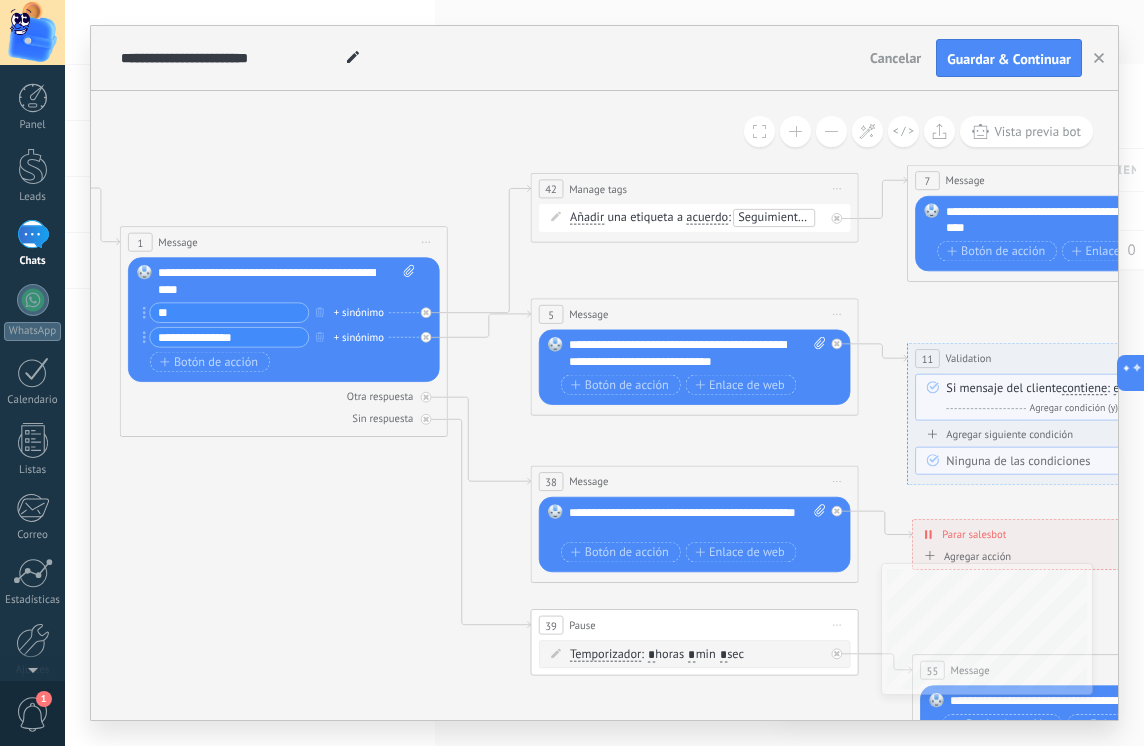 click 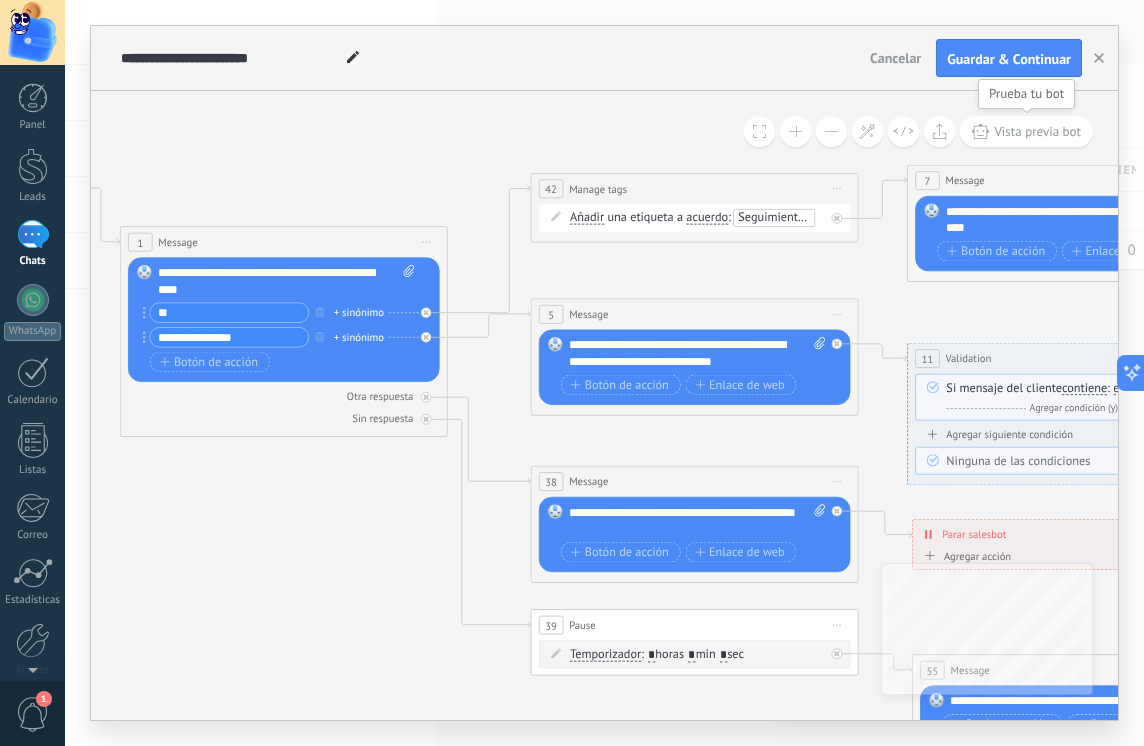 click on "Vista previa bot" at bounding box center (1037, 131) 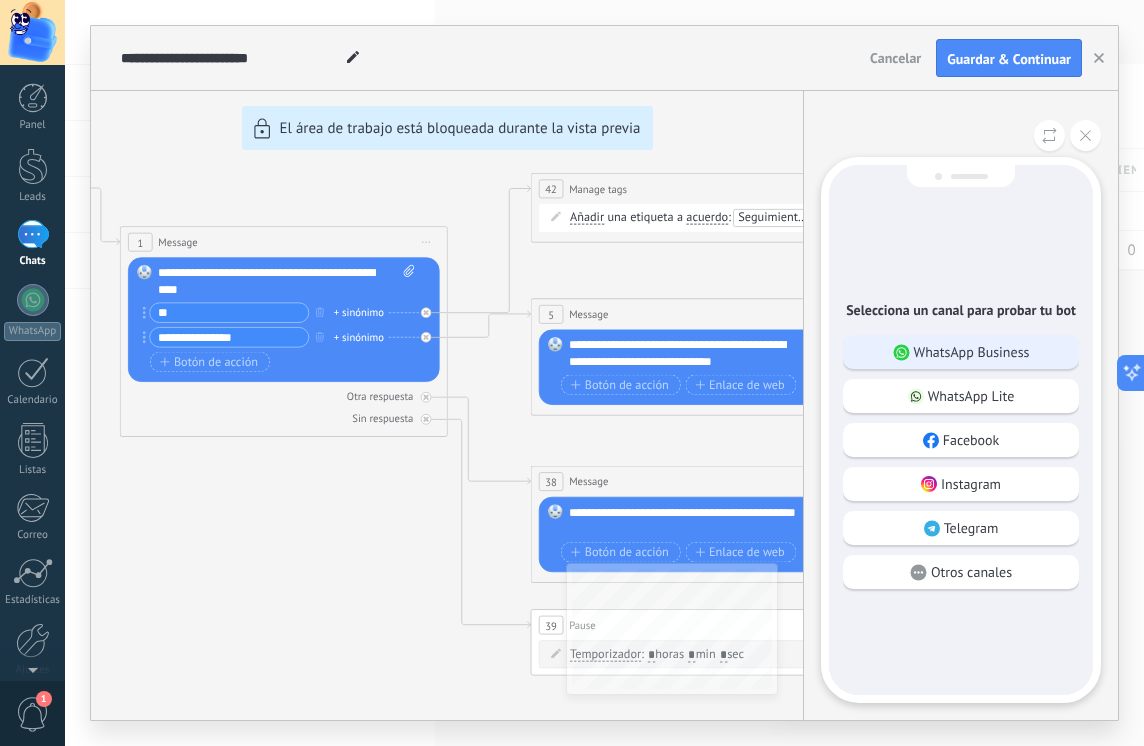 click on "WhatsApp Business" at bounding box center [972, 352] 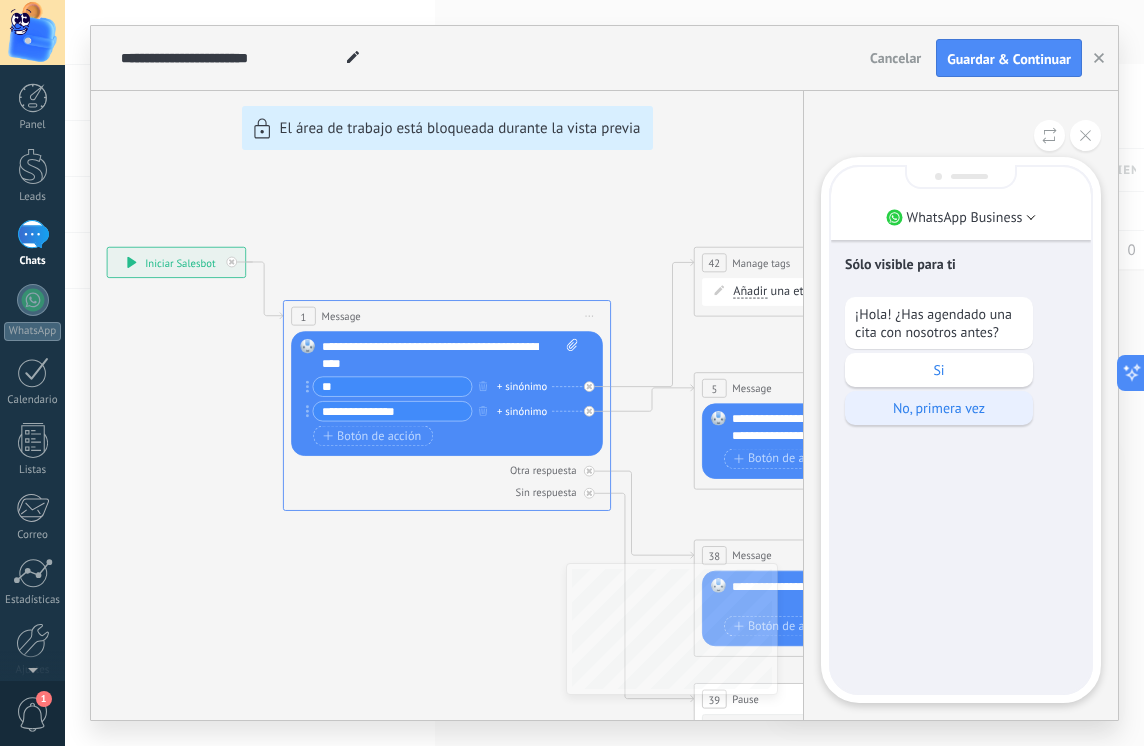 click on "No, primera vez" at bounding box center (939, 408) 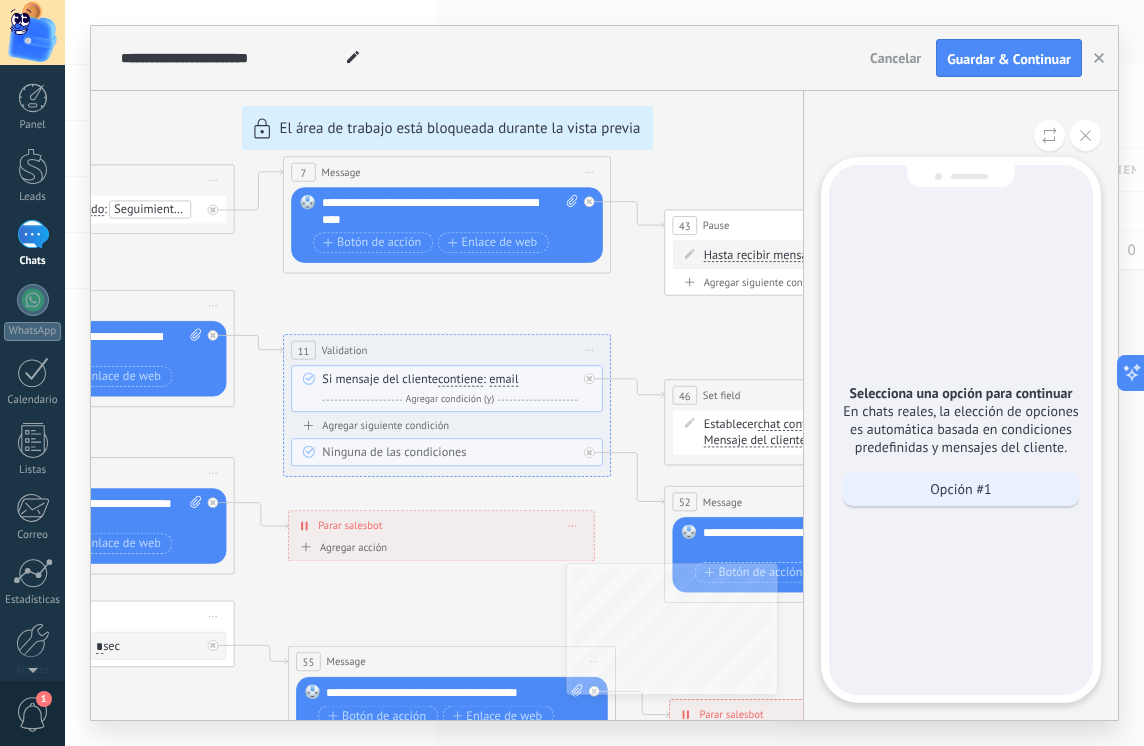 click on "Opción #1" at bounding box center (961, 489) 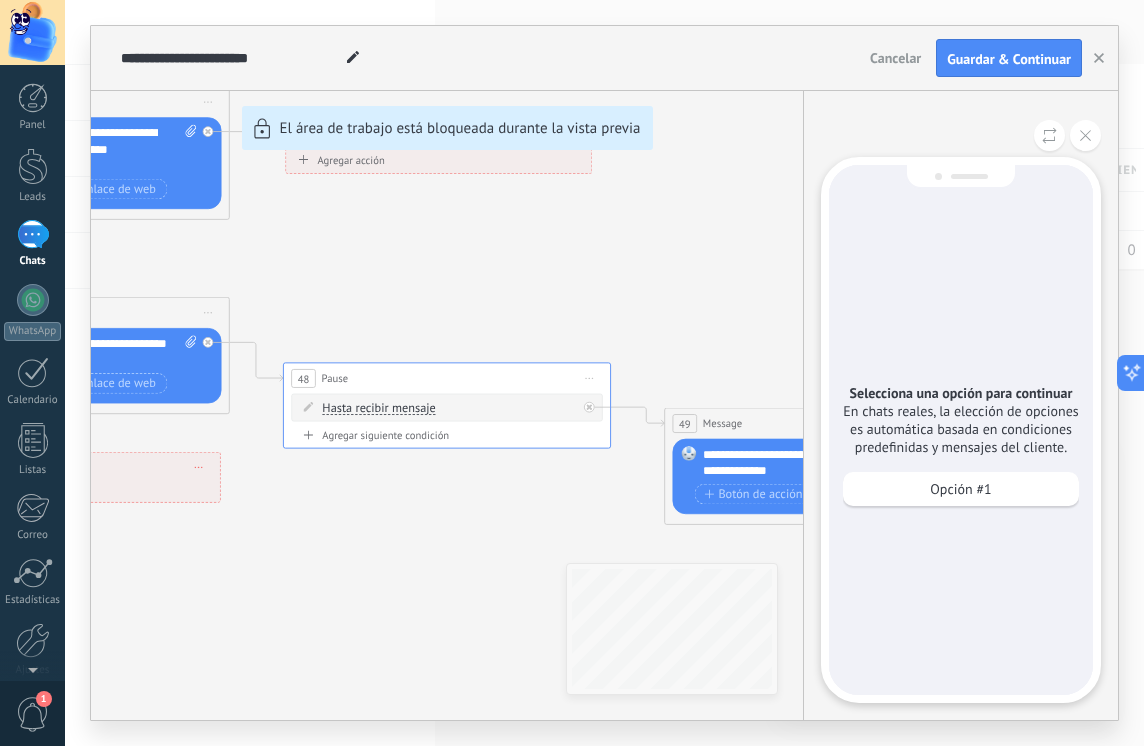 drag, startPoint x: 415, startPoint y: 130, endPoint x: 754, endPoint y: 103, distance: 340.07352 